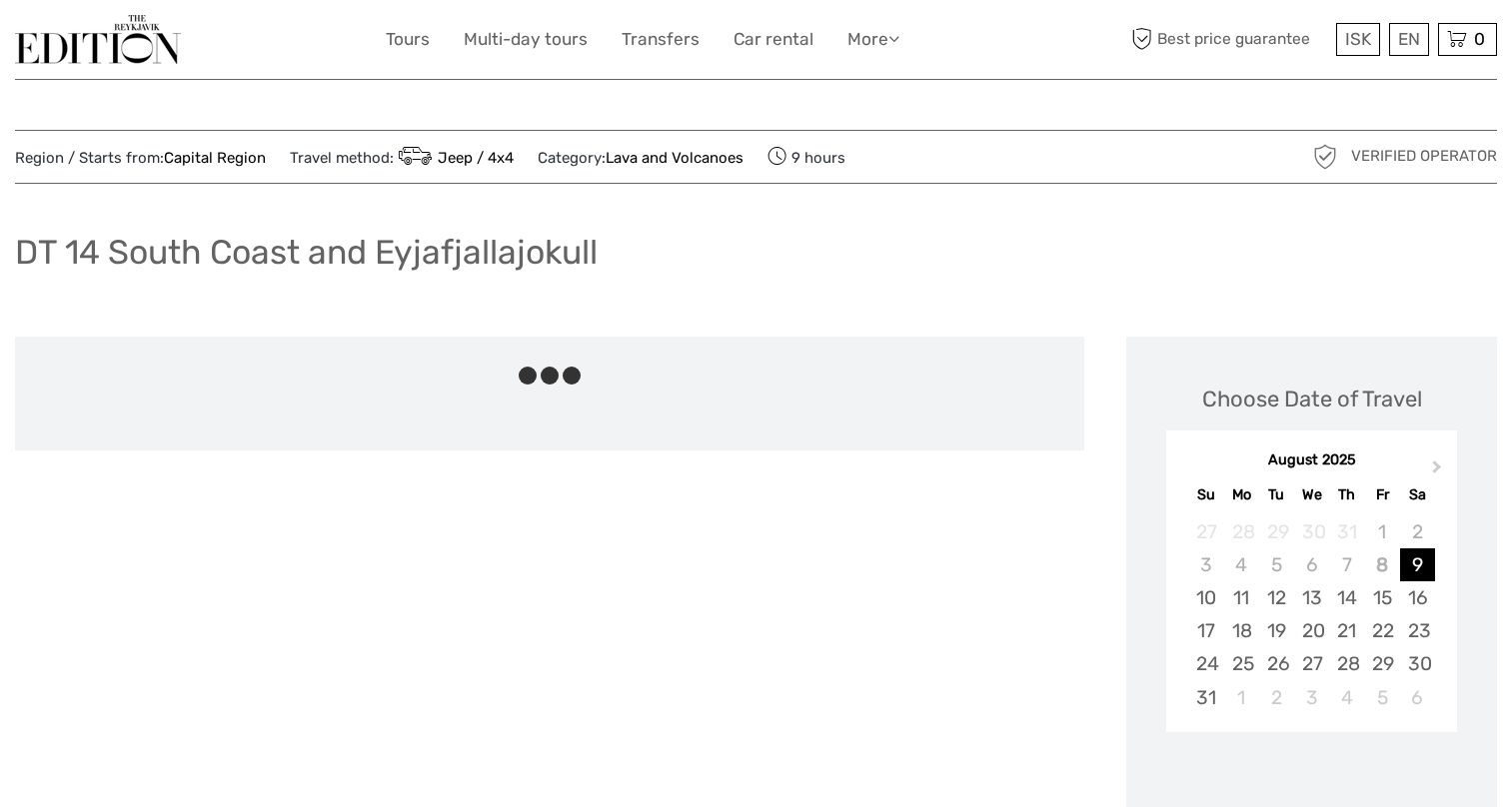 scroll, scrollTop: 0, scrollLeft: 0, axis: both 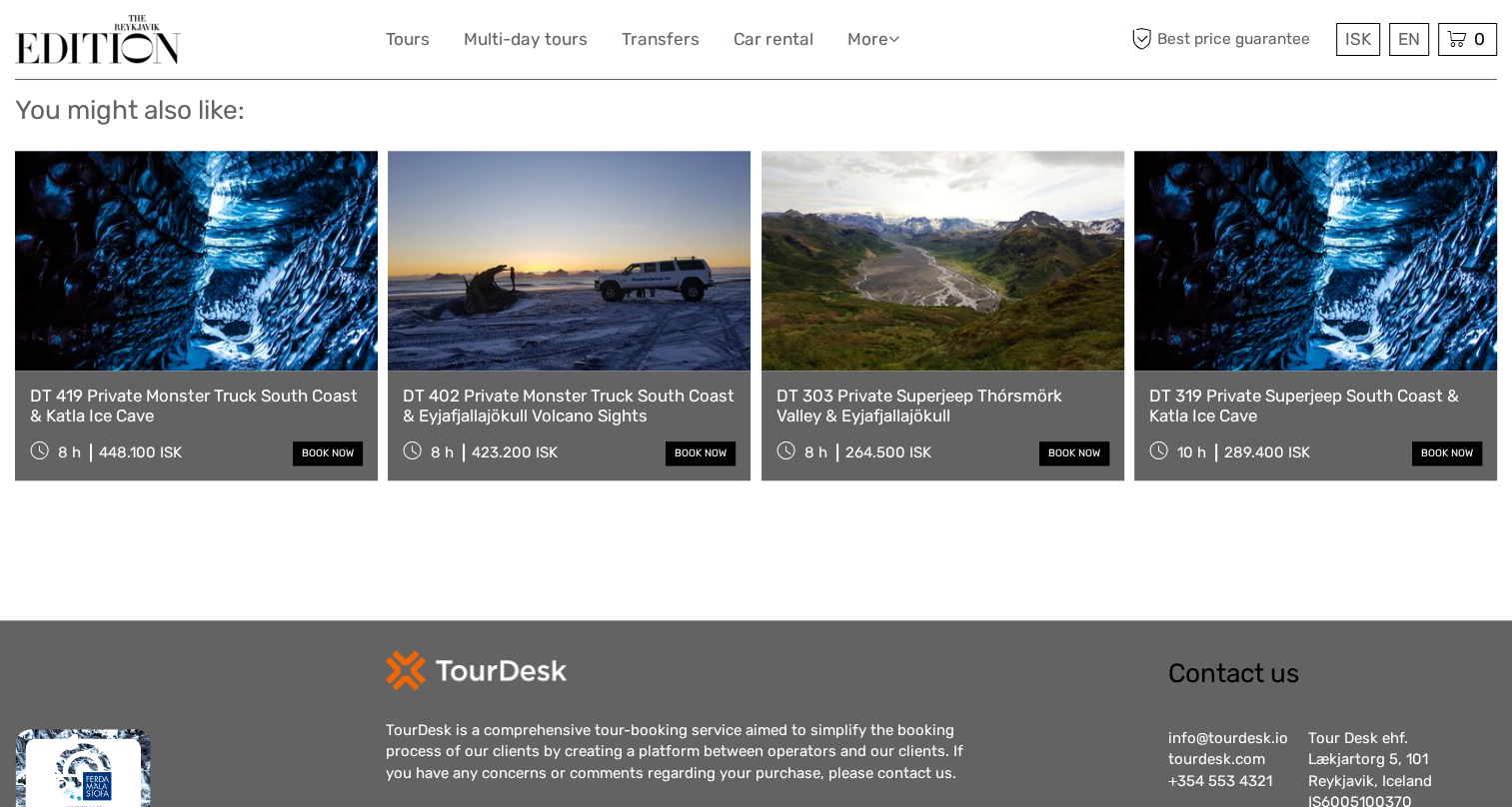 click on "DT 419 Private Monster Truck South Coast & Katla Ice Cave" at bounding box center (196, 405) 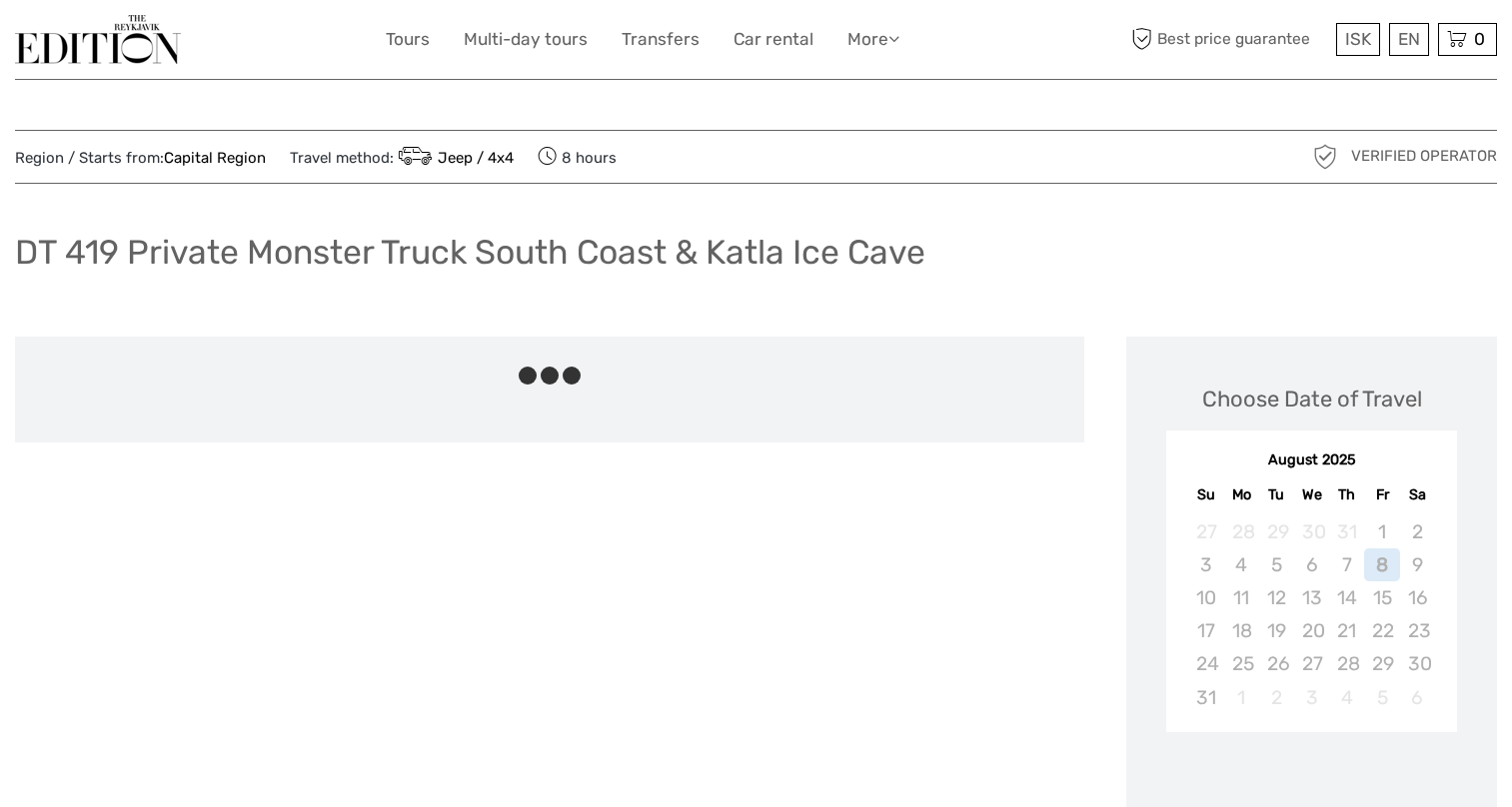 scroll, scrollTop: 0, scrollLeft: 0, axis: both 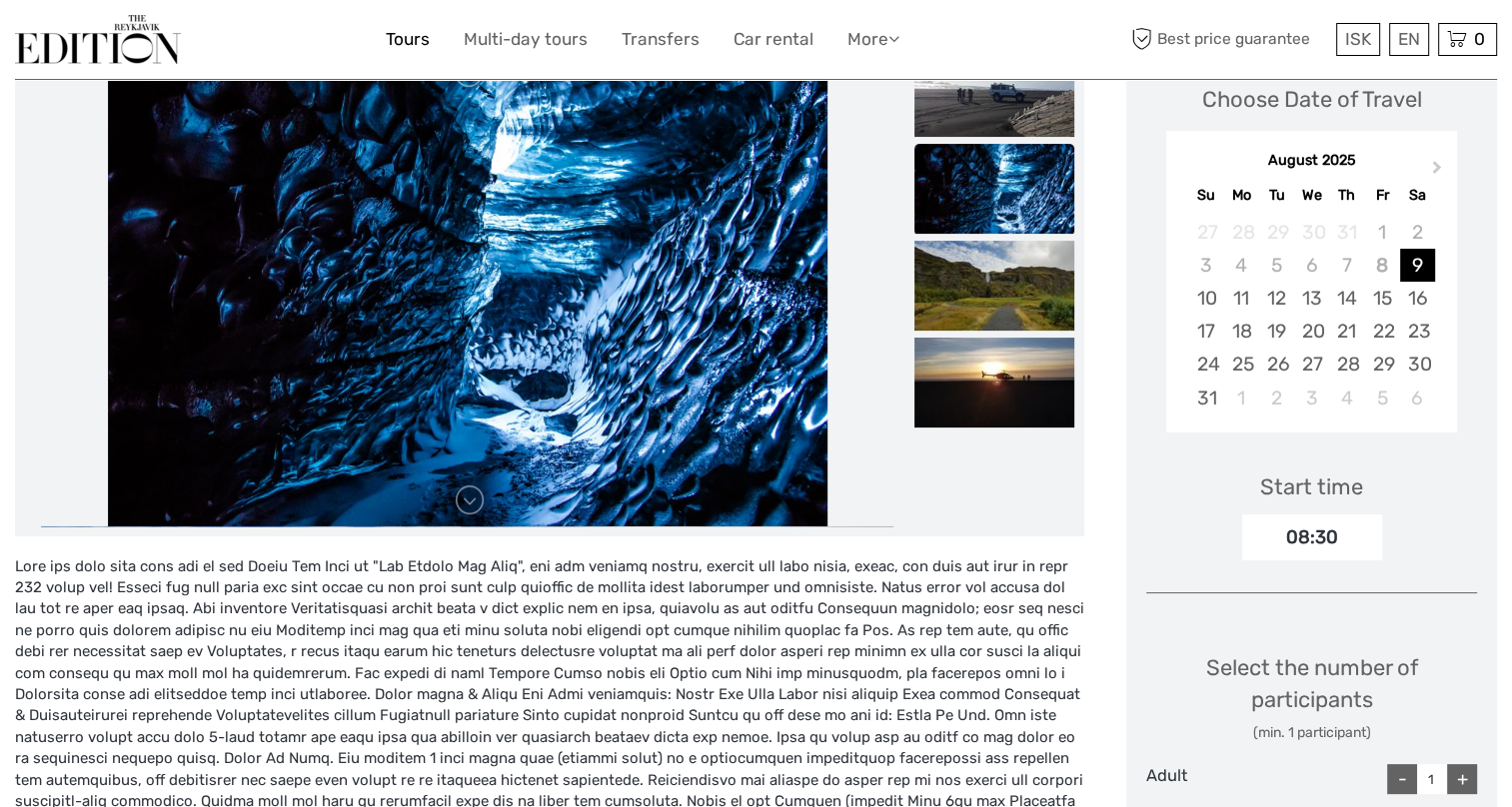 click on "Tours" at bounding box center [408, 39] 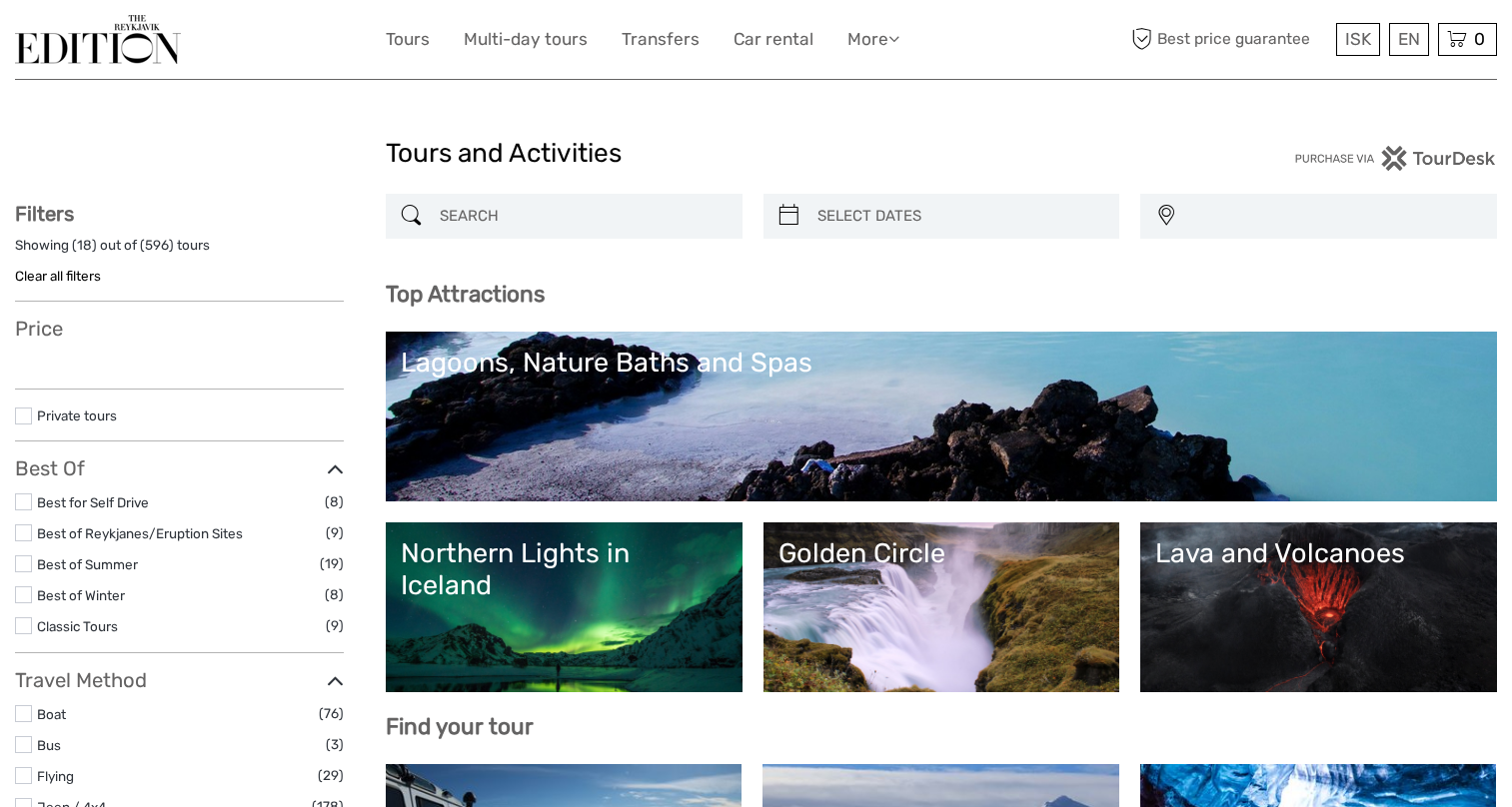 scroll, scrollTop: 0, scrollLeft: 0, axis: both 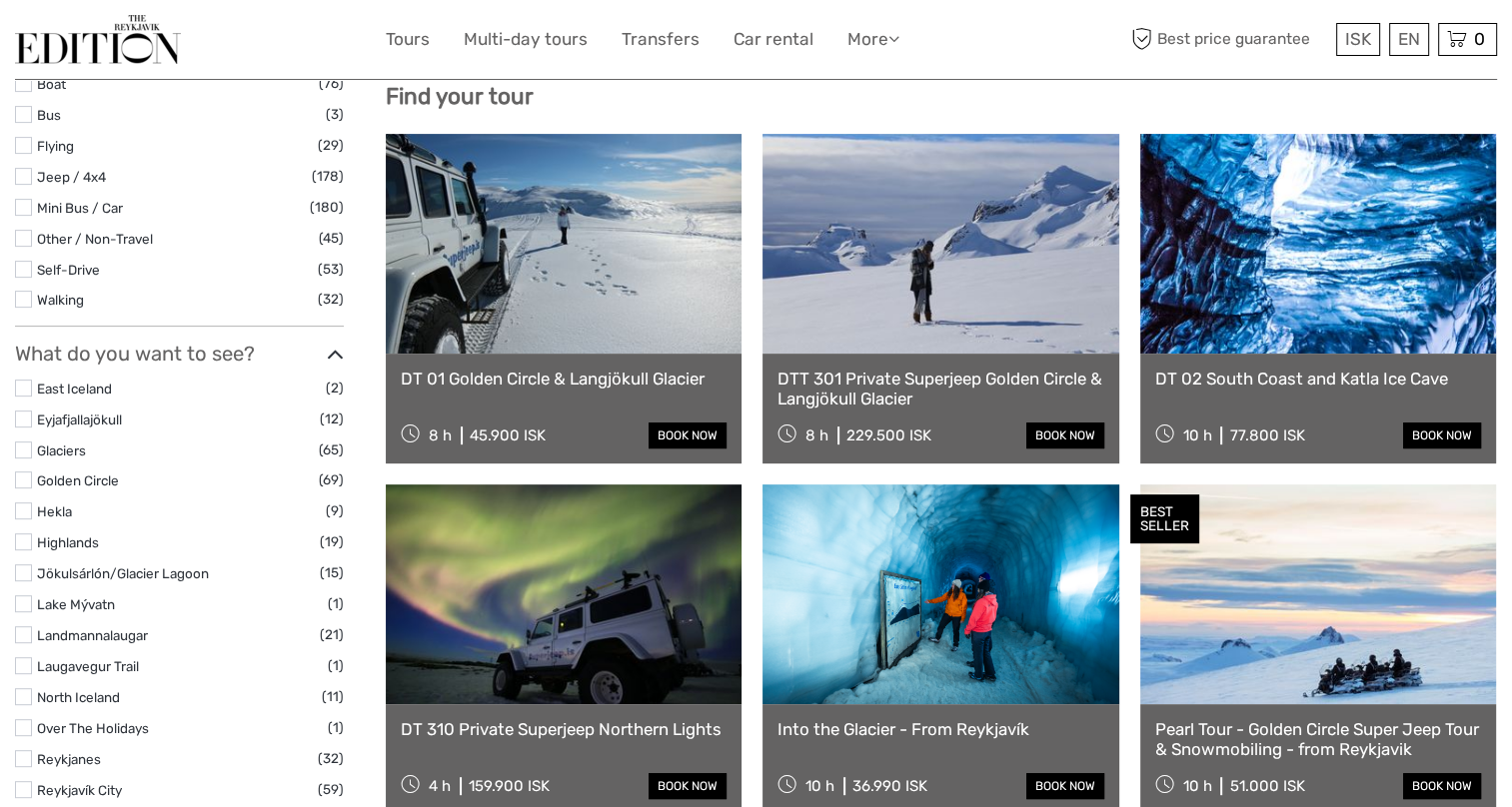select 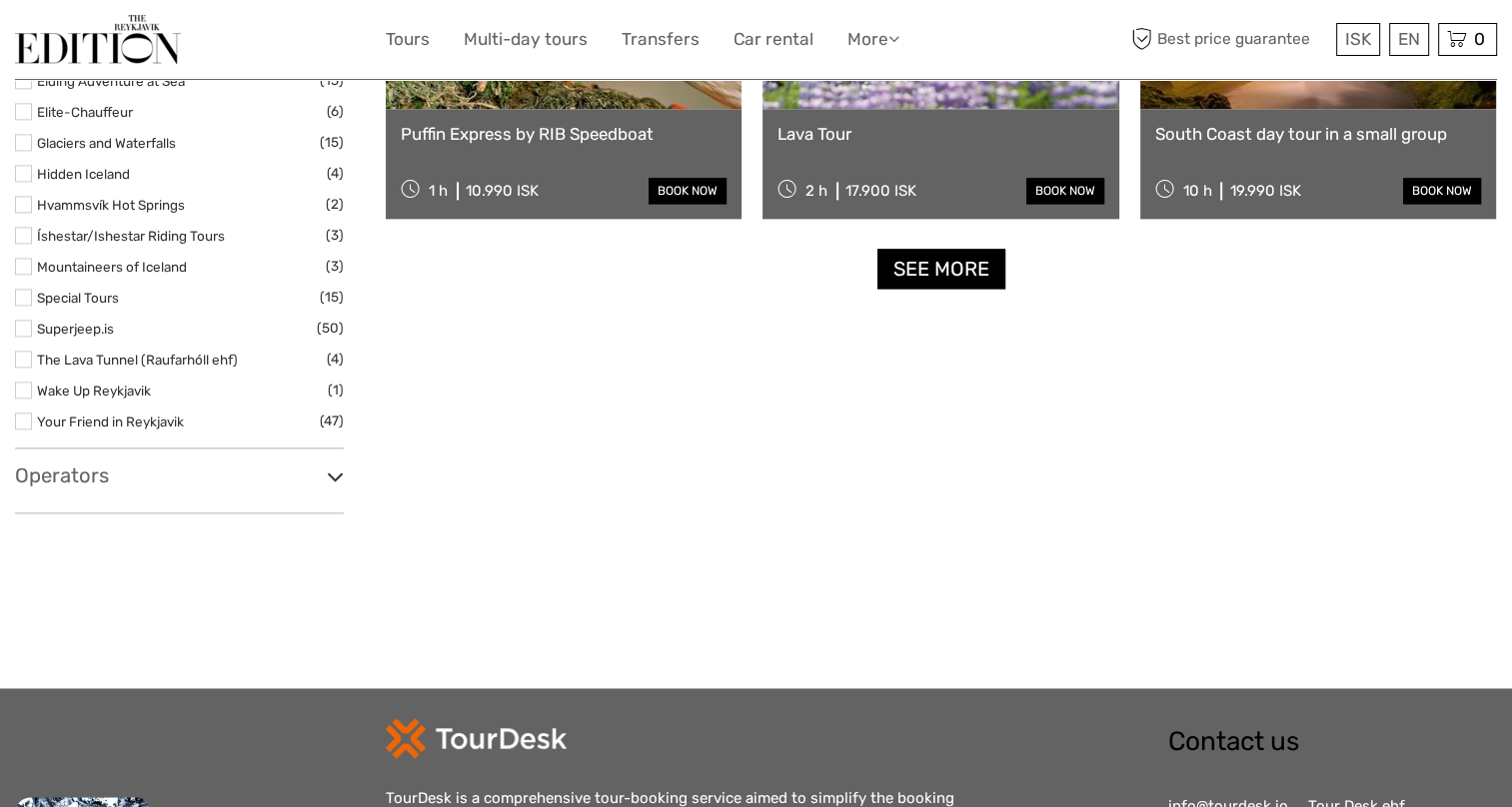 scroll, scrollTop: 2728, scrollLeft: 0, axis: vertical 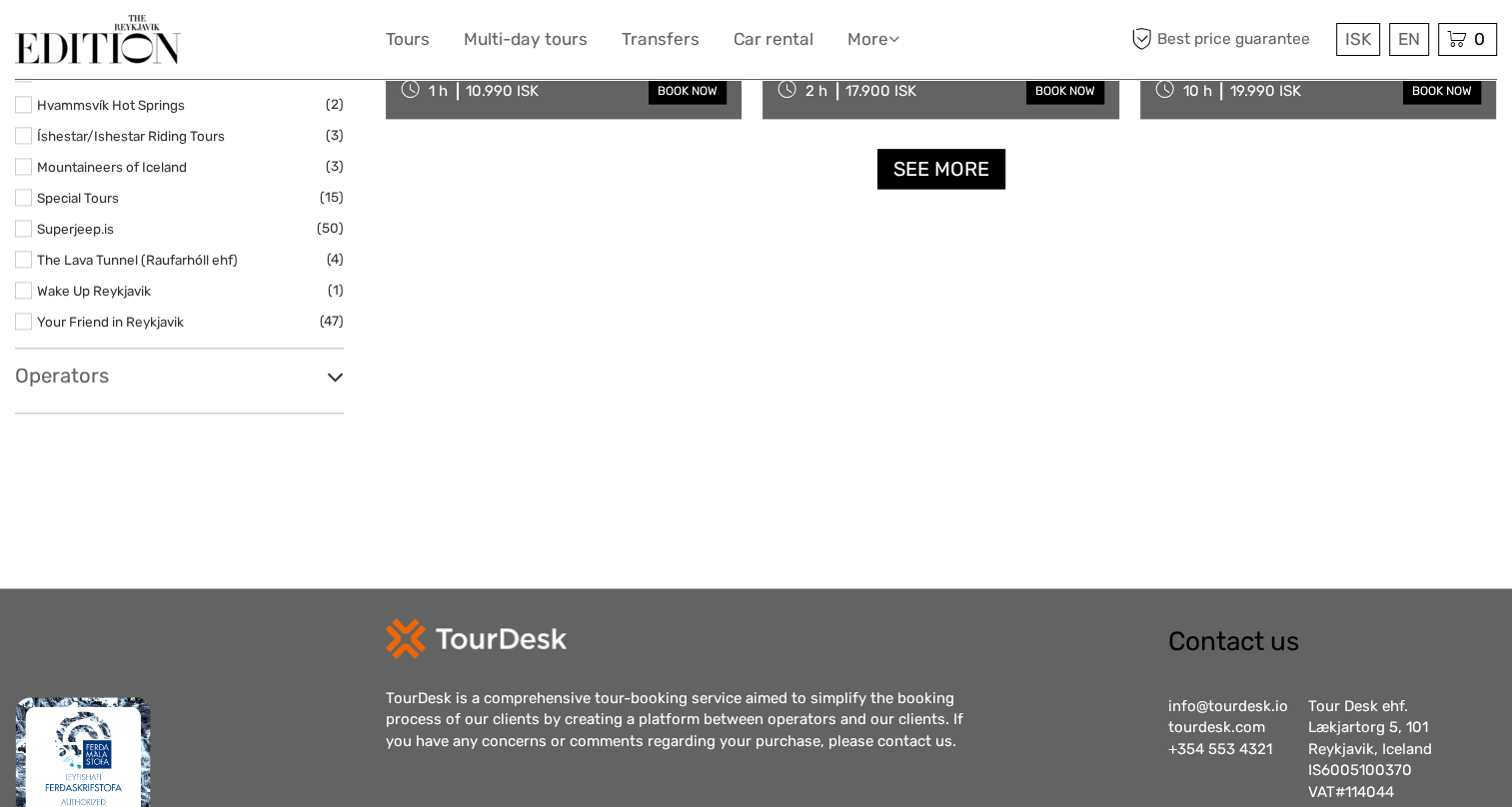 click on "Operators" at bounding box center [179, 376] 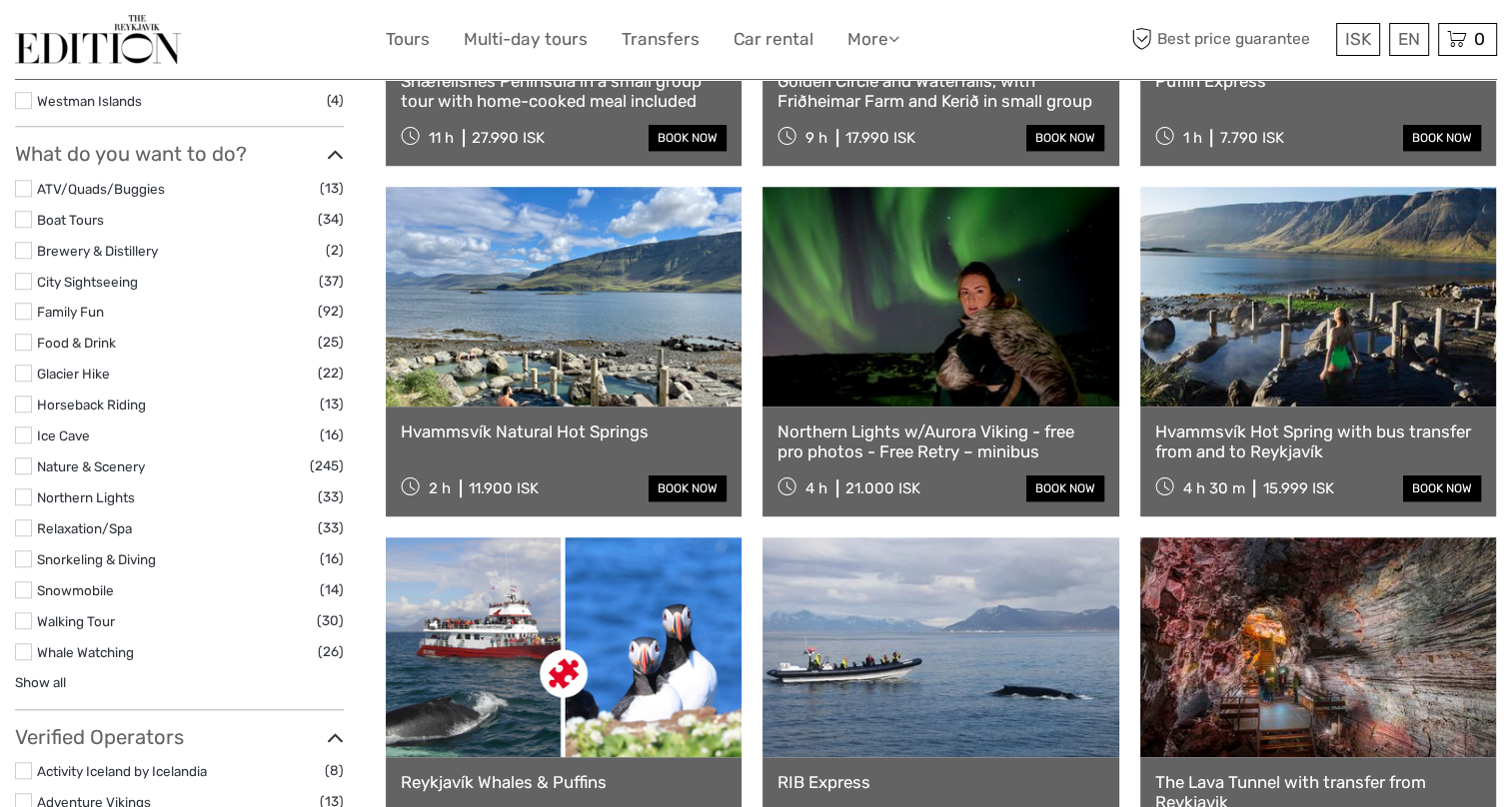 scroll, scrollTop: 1529, scrollLeft: 0, axis: vertical 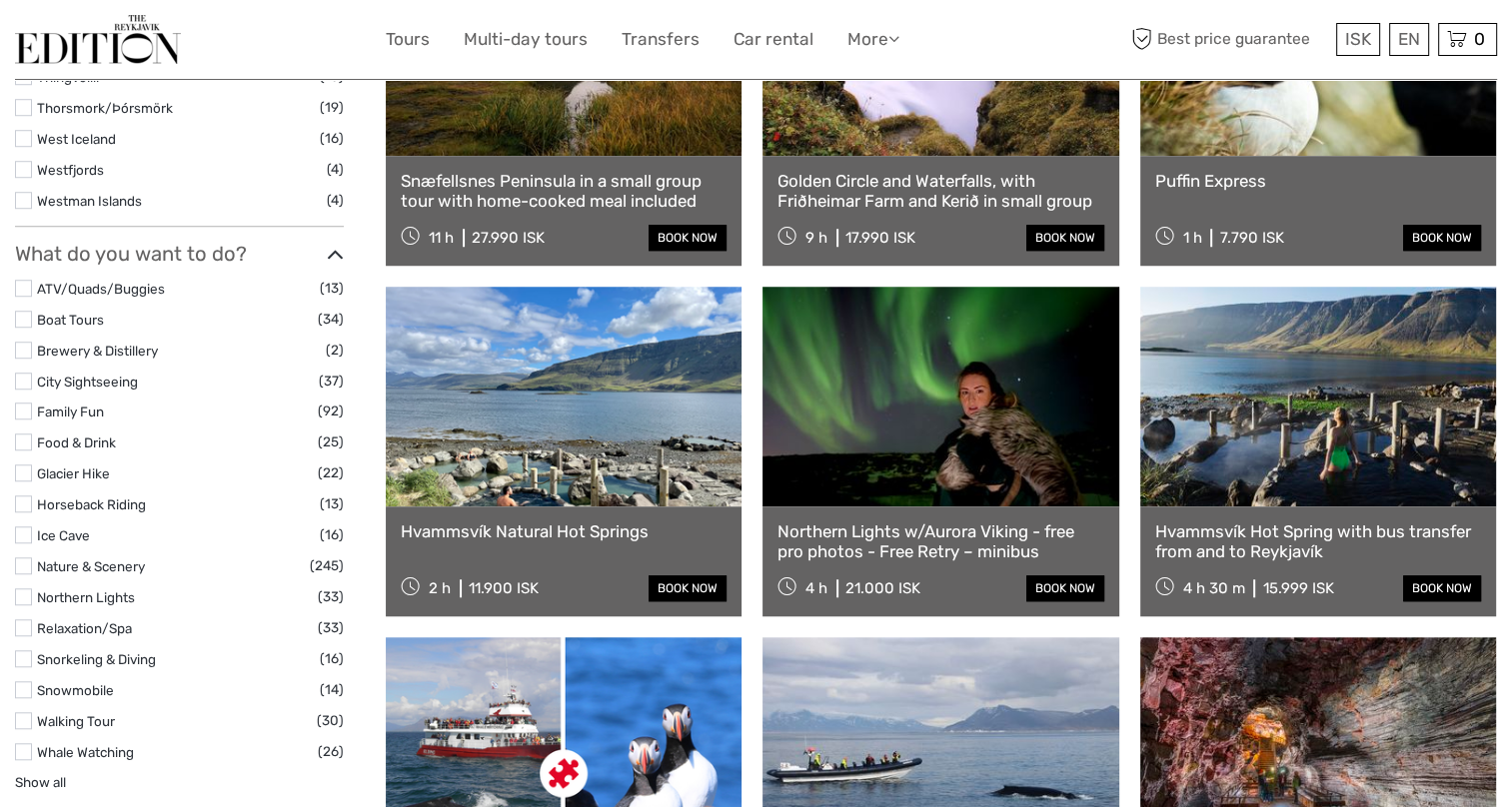 click at bounding box center (335, 255) 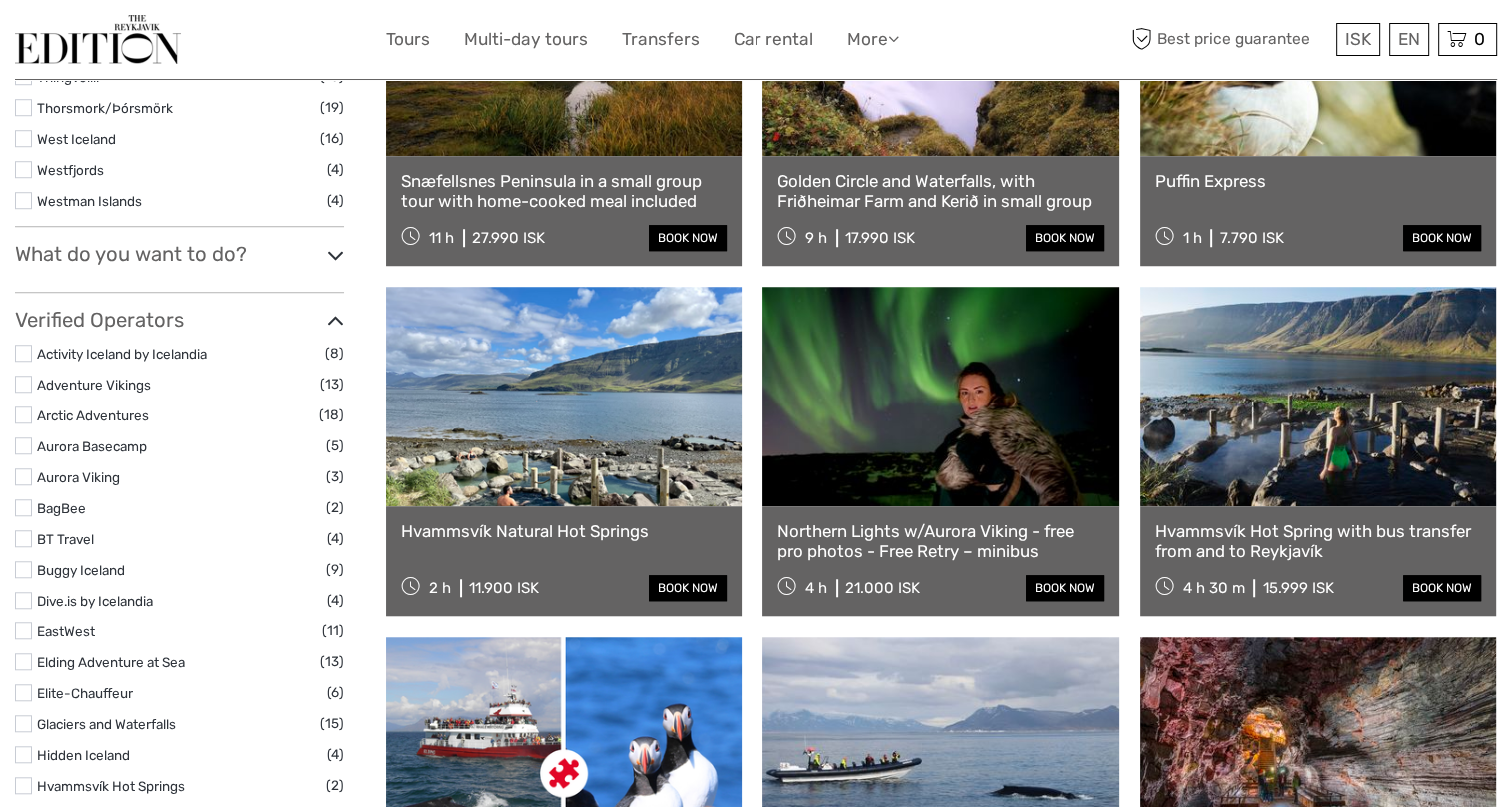 click at bounding box center (335, 255) 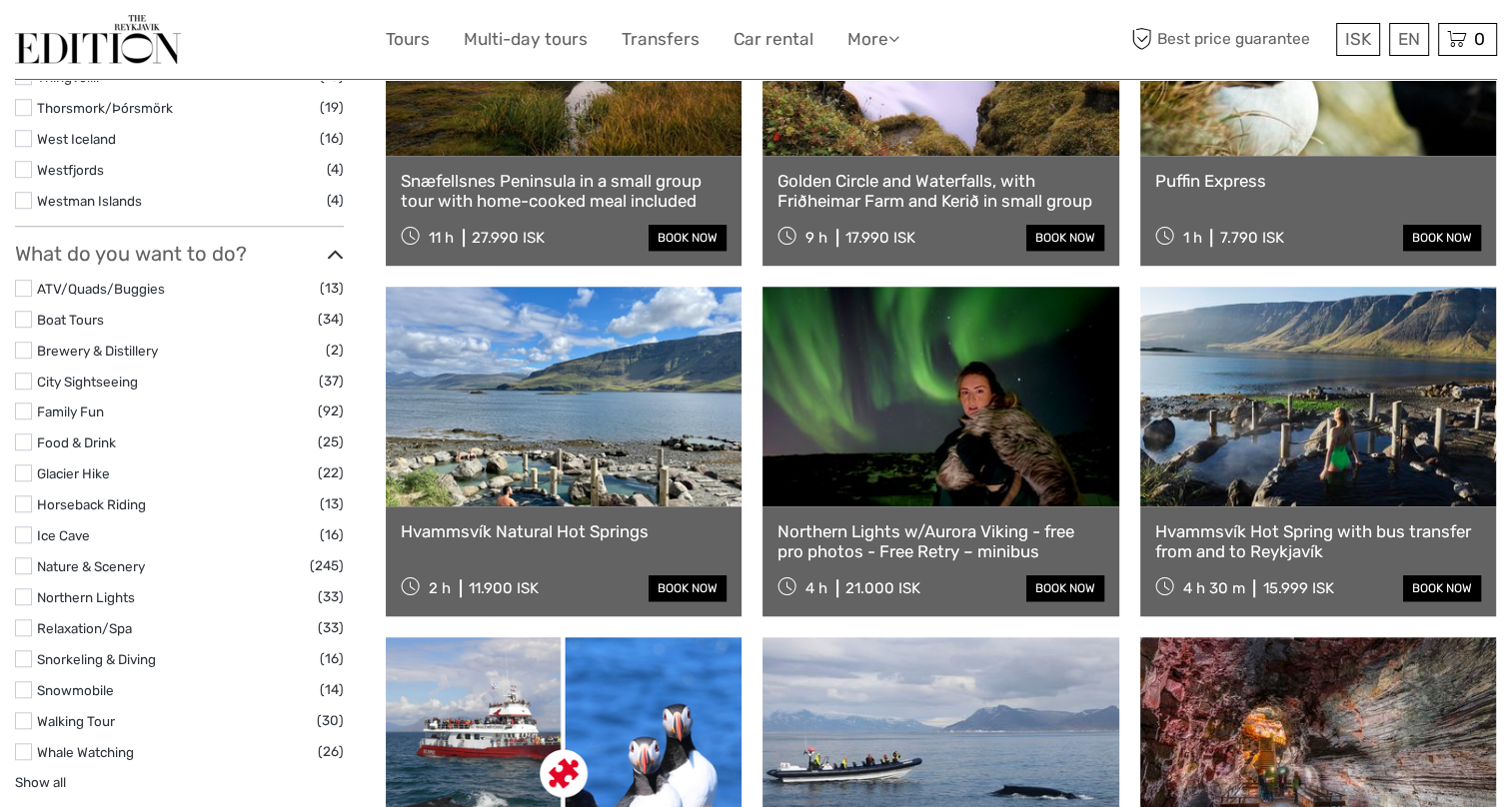 click at bounding box center [335, 255] 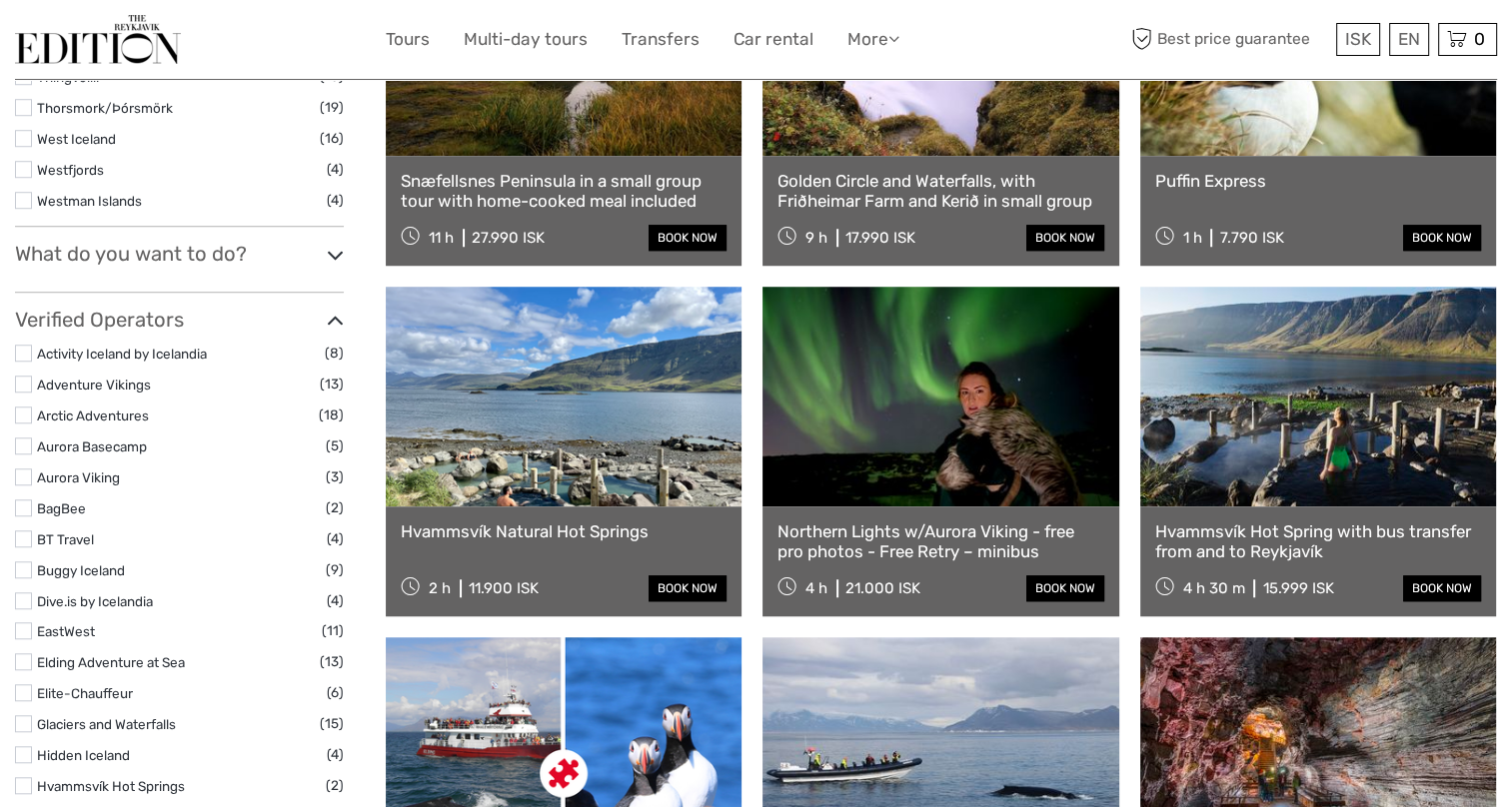 click at bounding box center [335, 321] 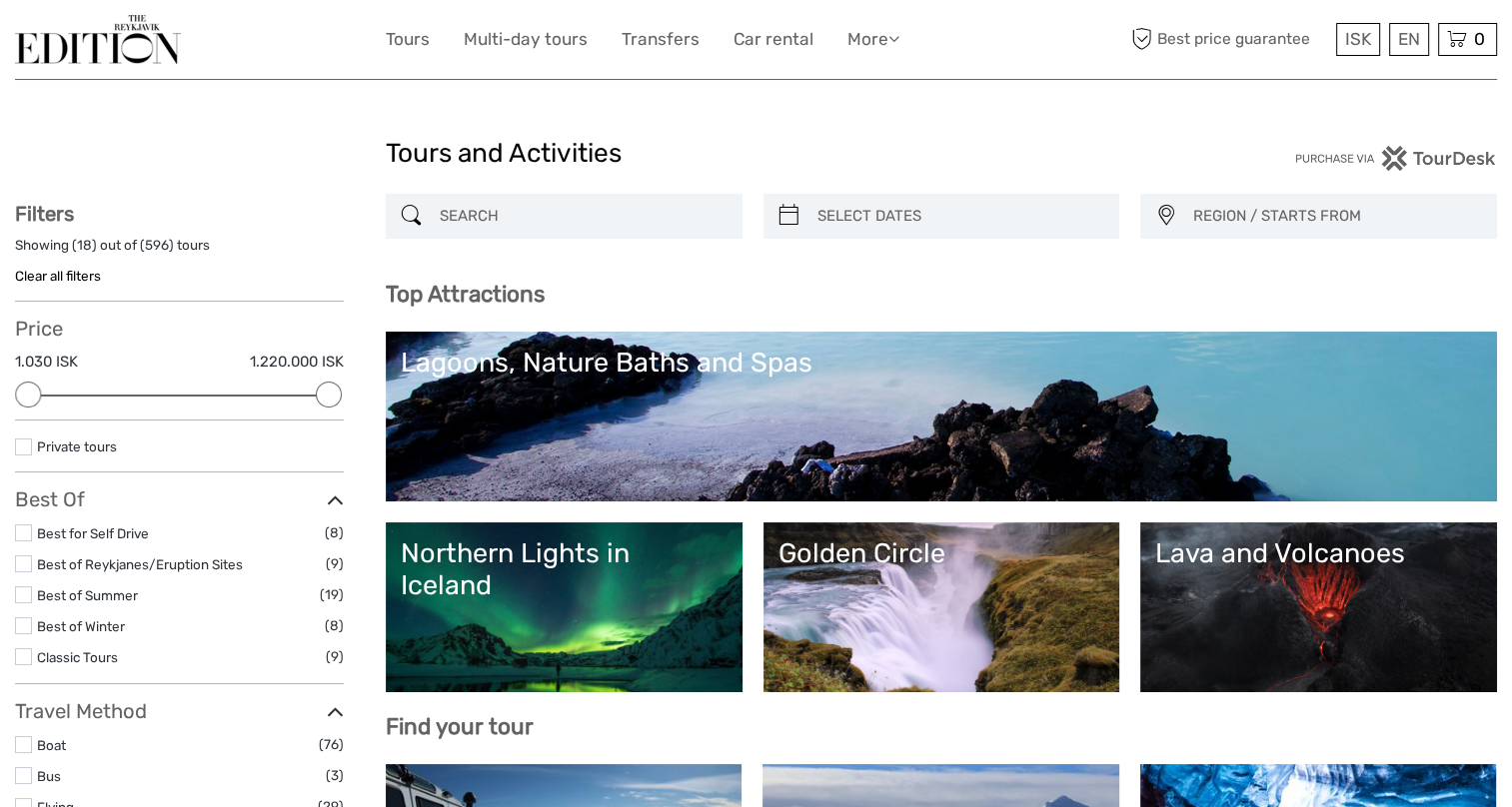 scroll, scrollTop: 200, scrollLeft: 0, axis: vertical 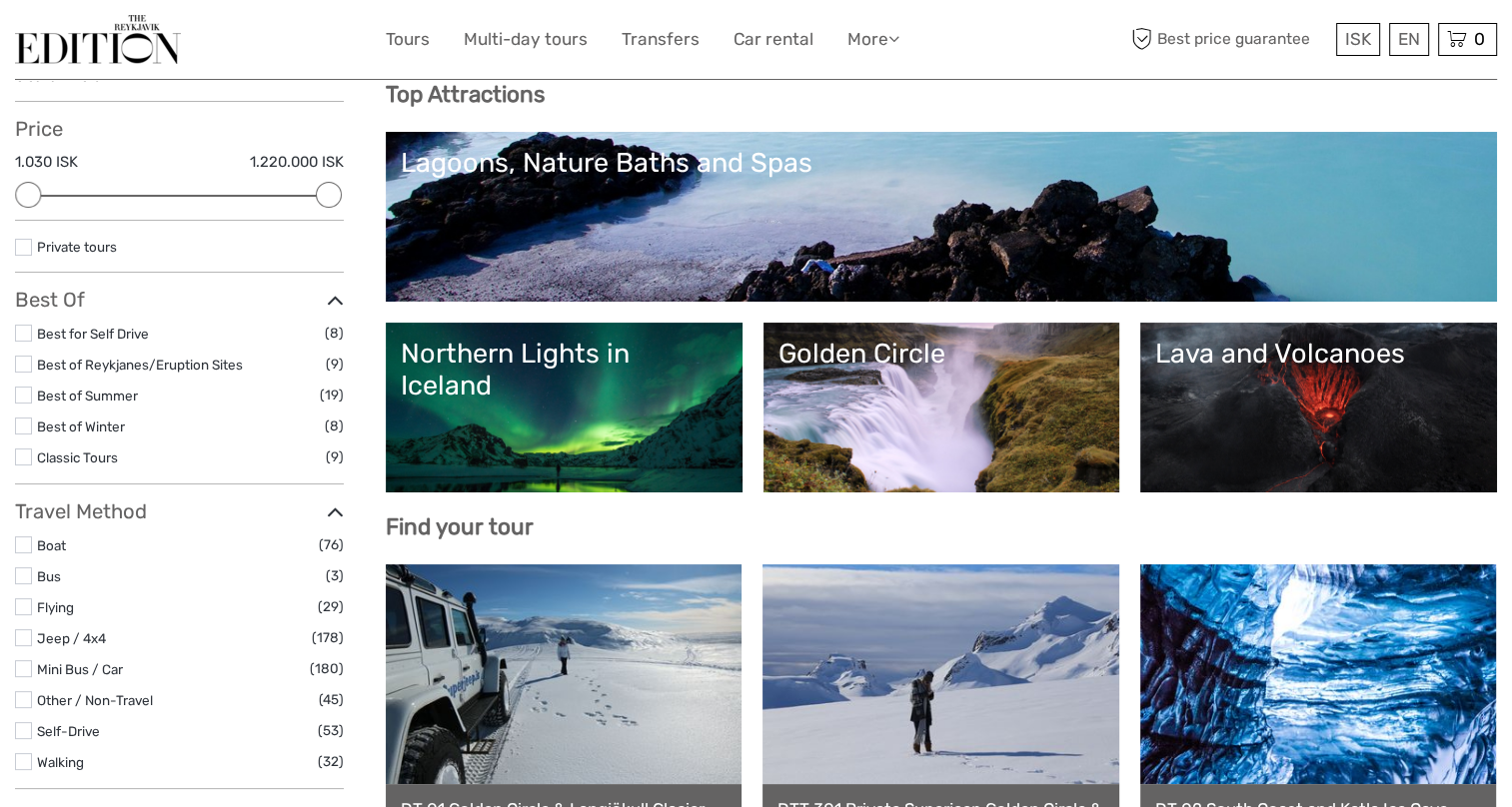 click at bounding box center (335, 301) 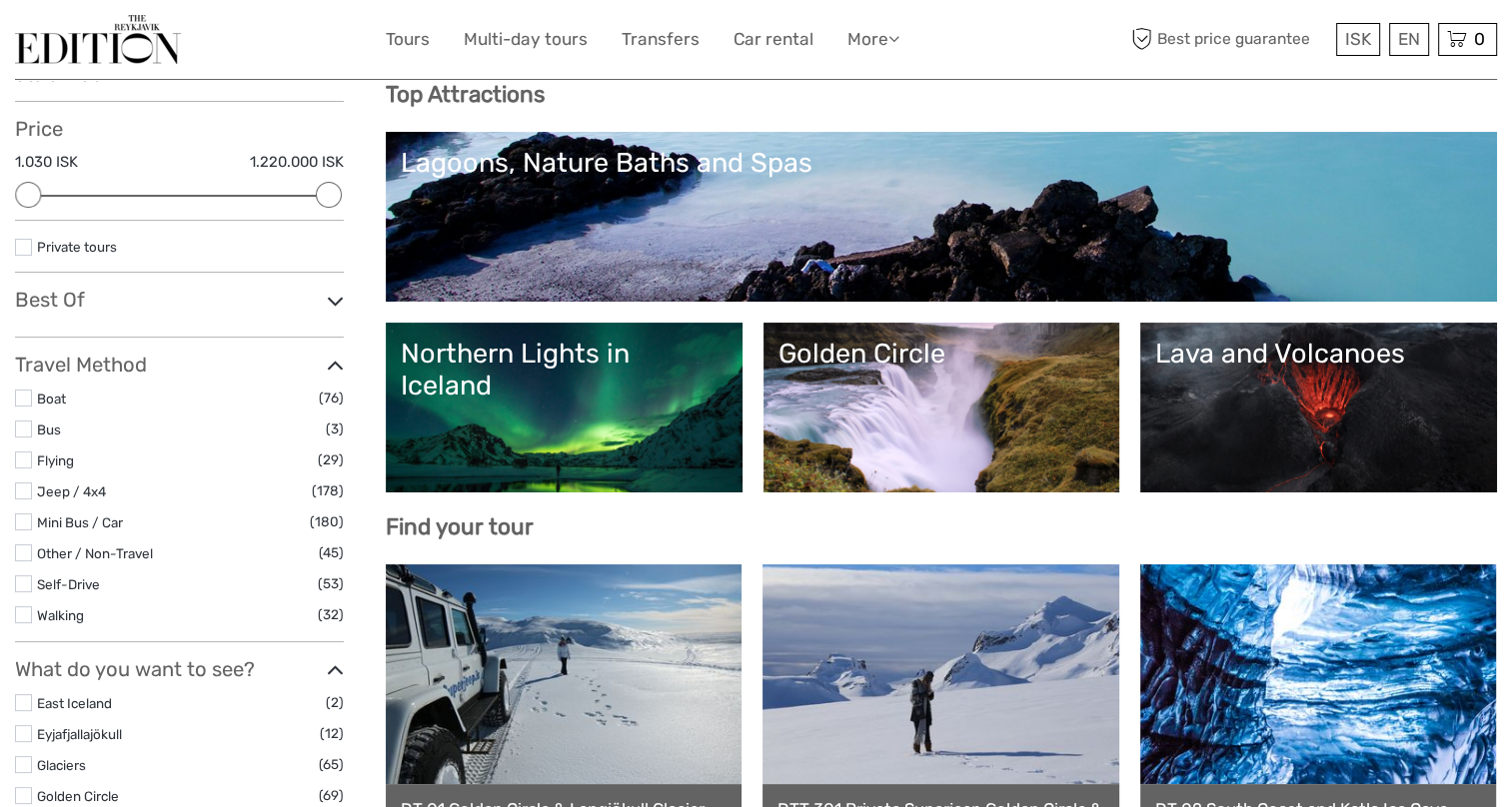 click at bounding box center [23, 247] 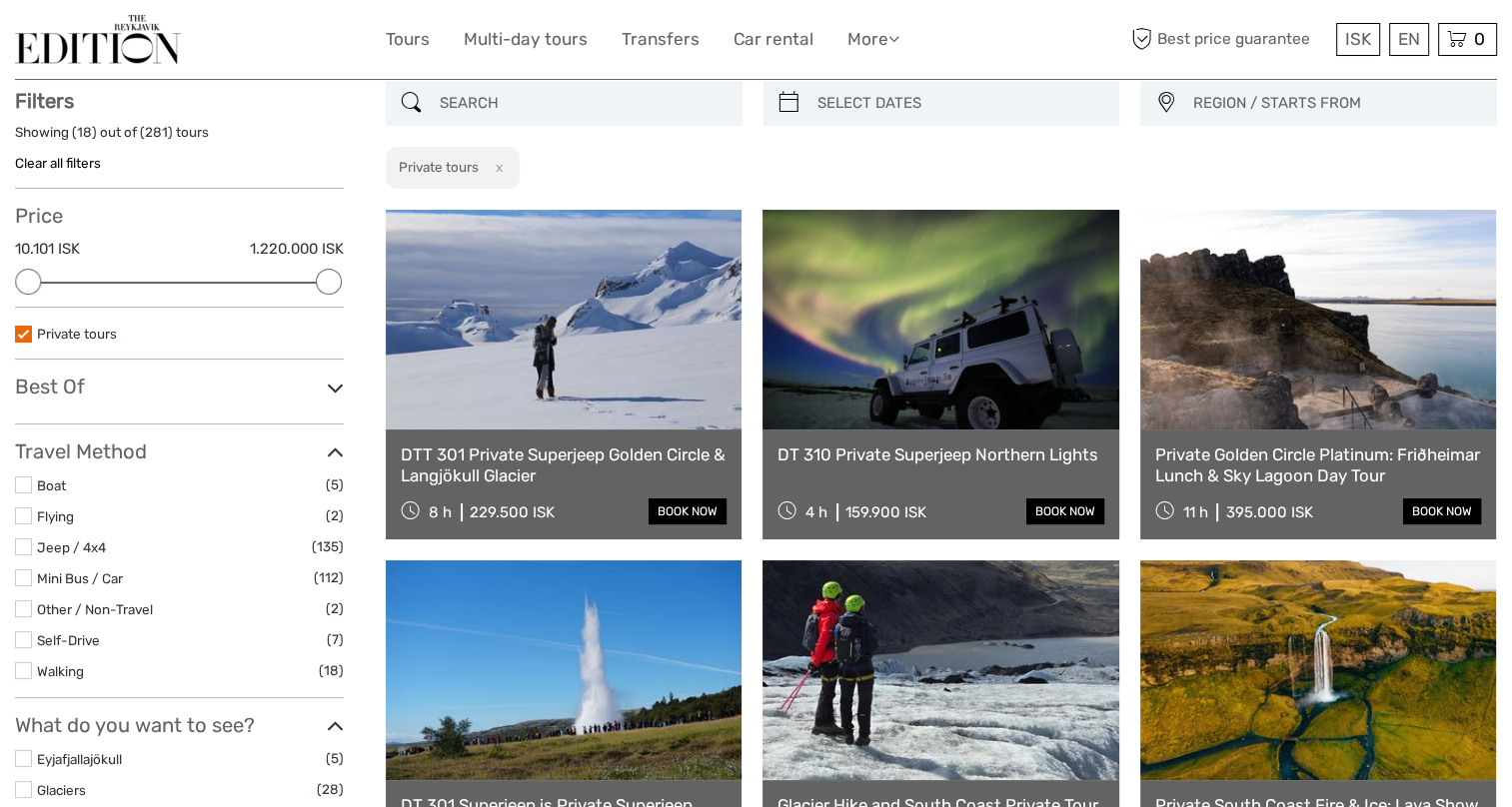 scroll, scrollTop: 412, scrollLeft: 0, axis: vertical 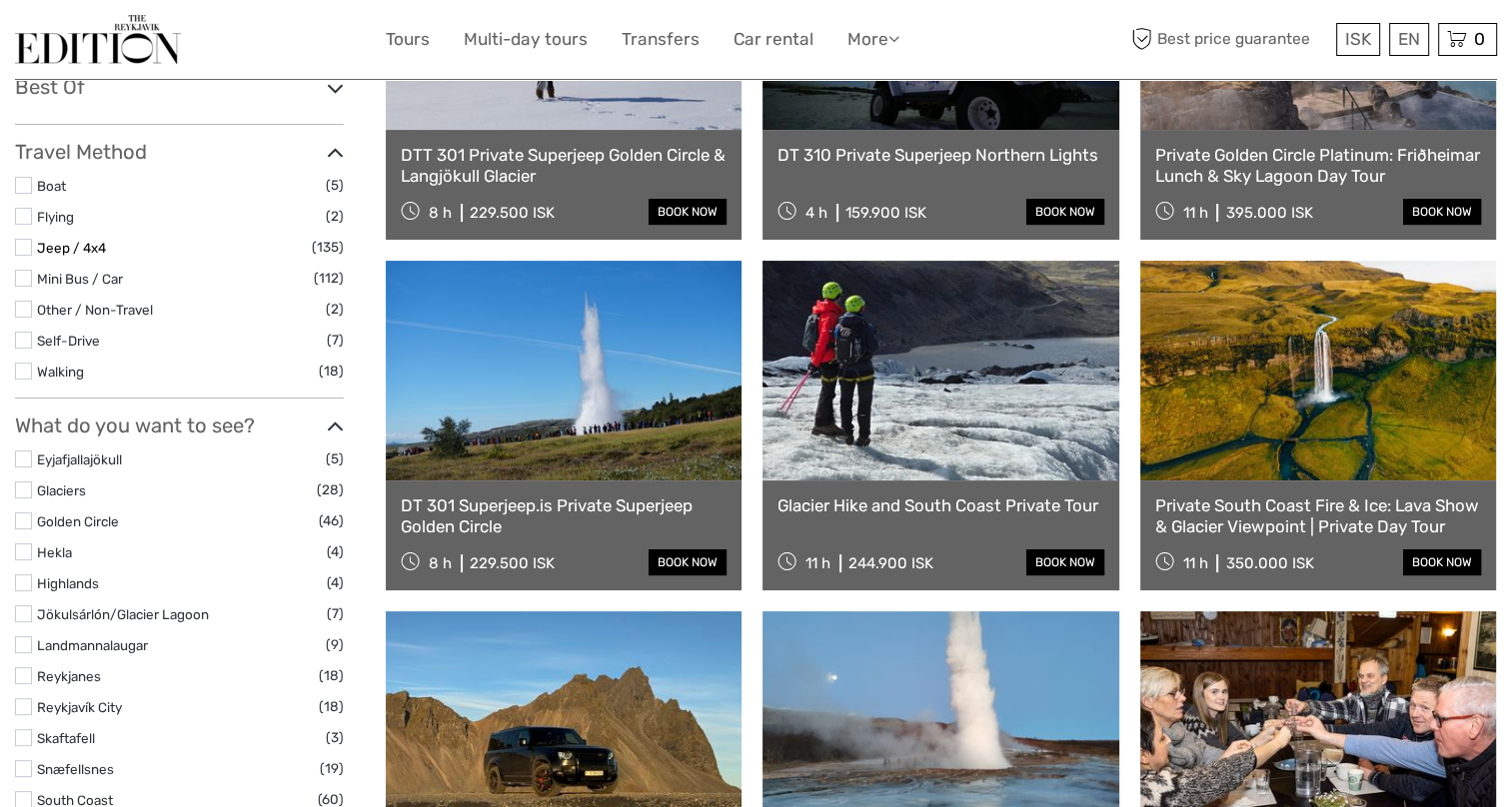 click on "Jeep / 4x4" at bounding box center (71, 248) 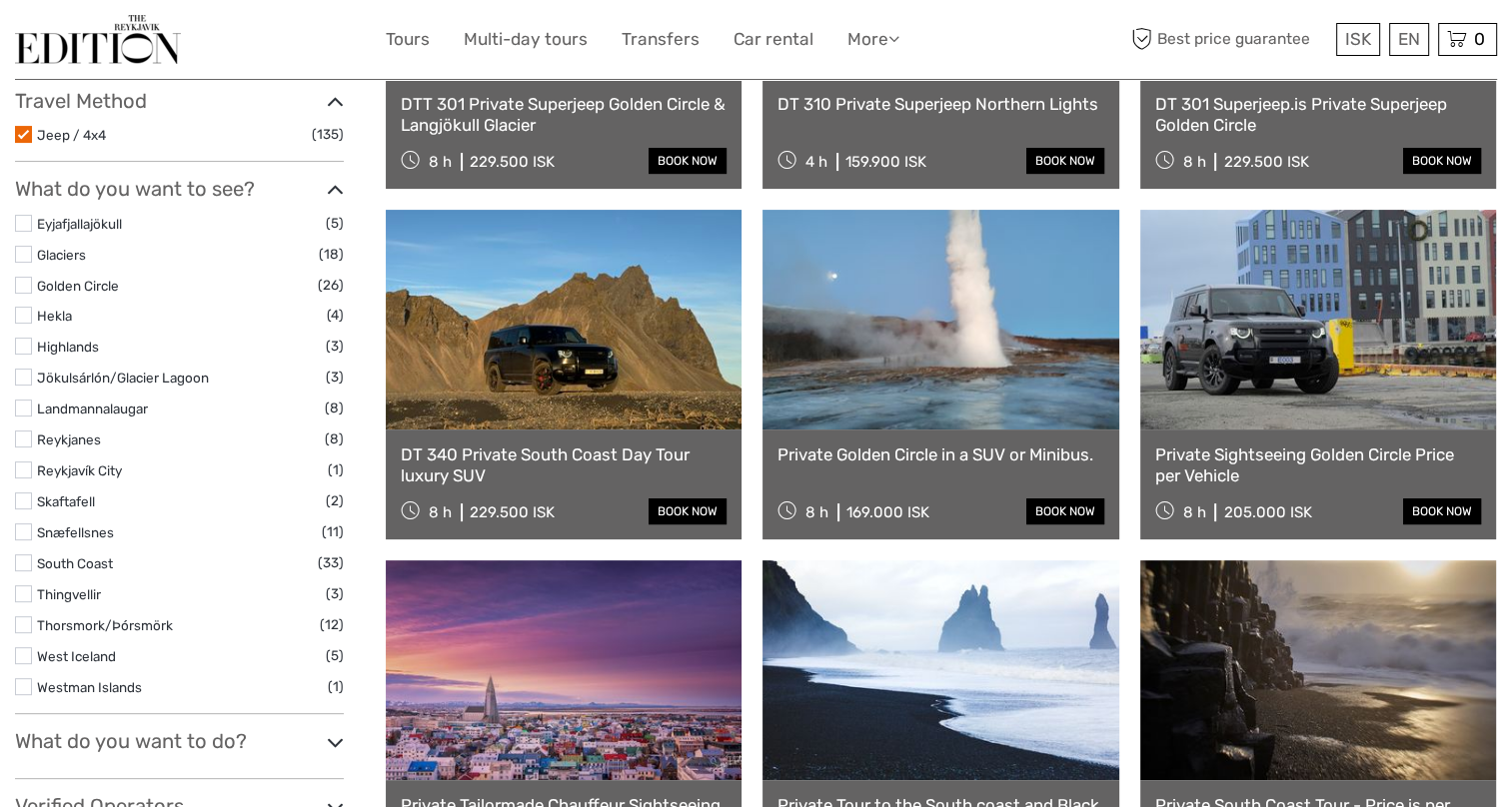scroll, scrollTop: 512, scrollLeft: 0, axis: vertical 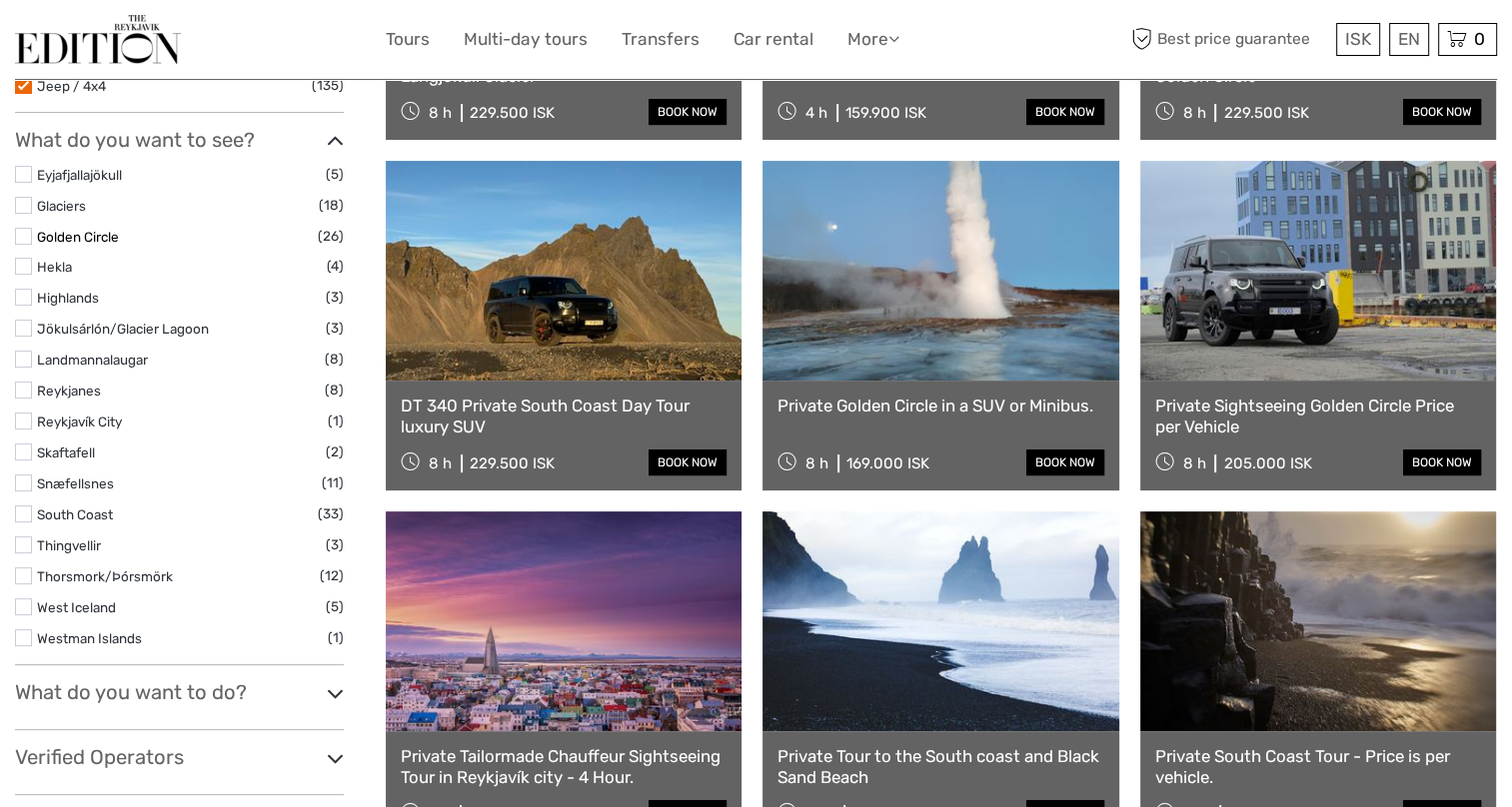 click on "Golden Circle" at bounding box center (78, 237) 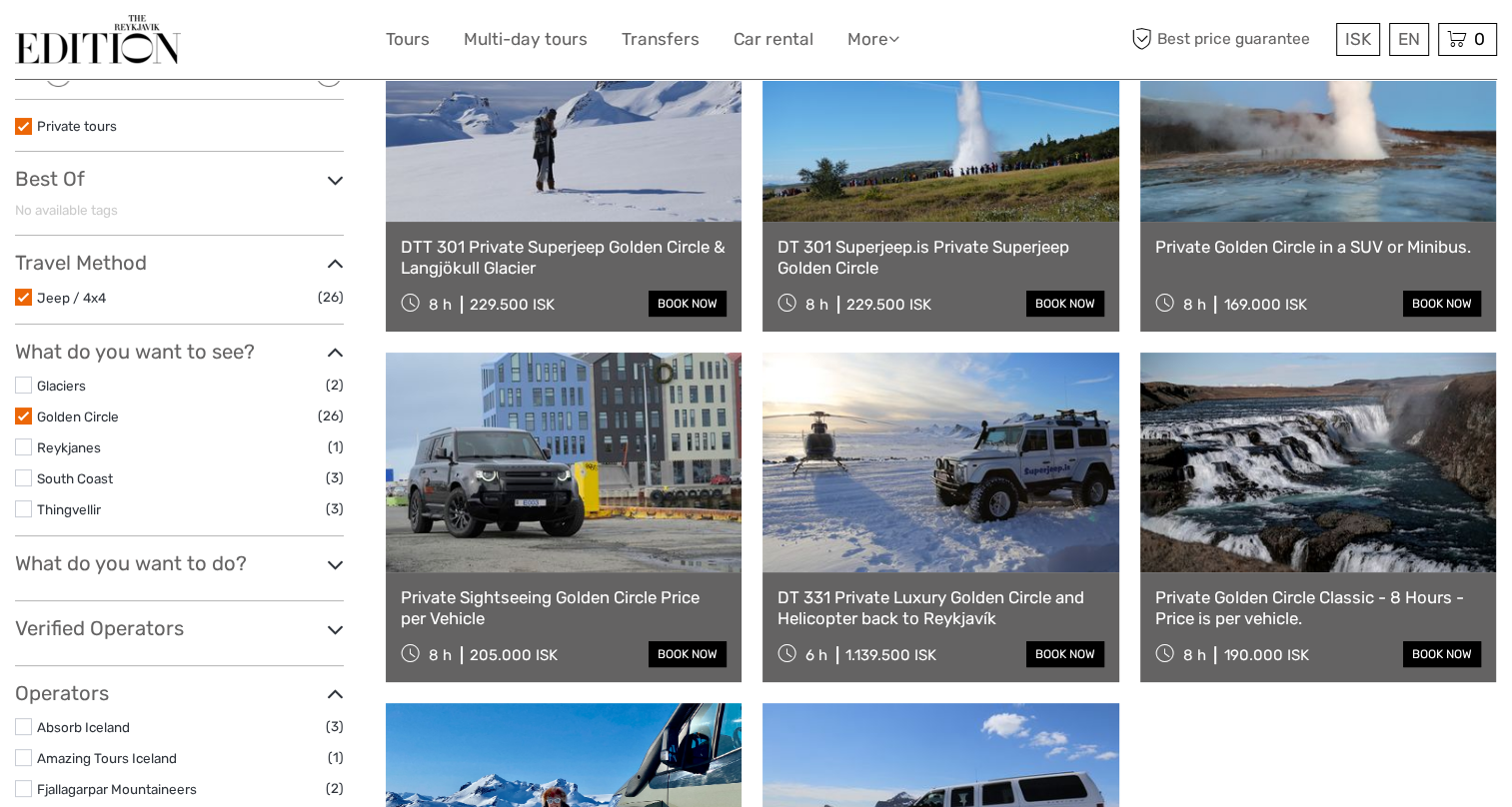 scroll, scrollTop: 213, scrollLeft: 0, axis: vertical 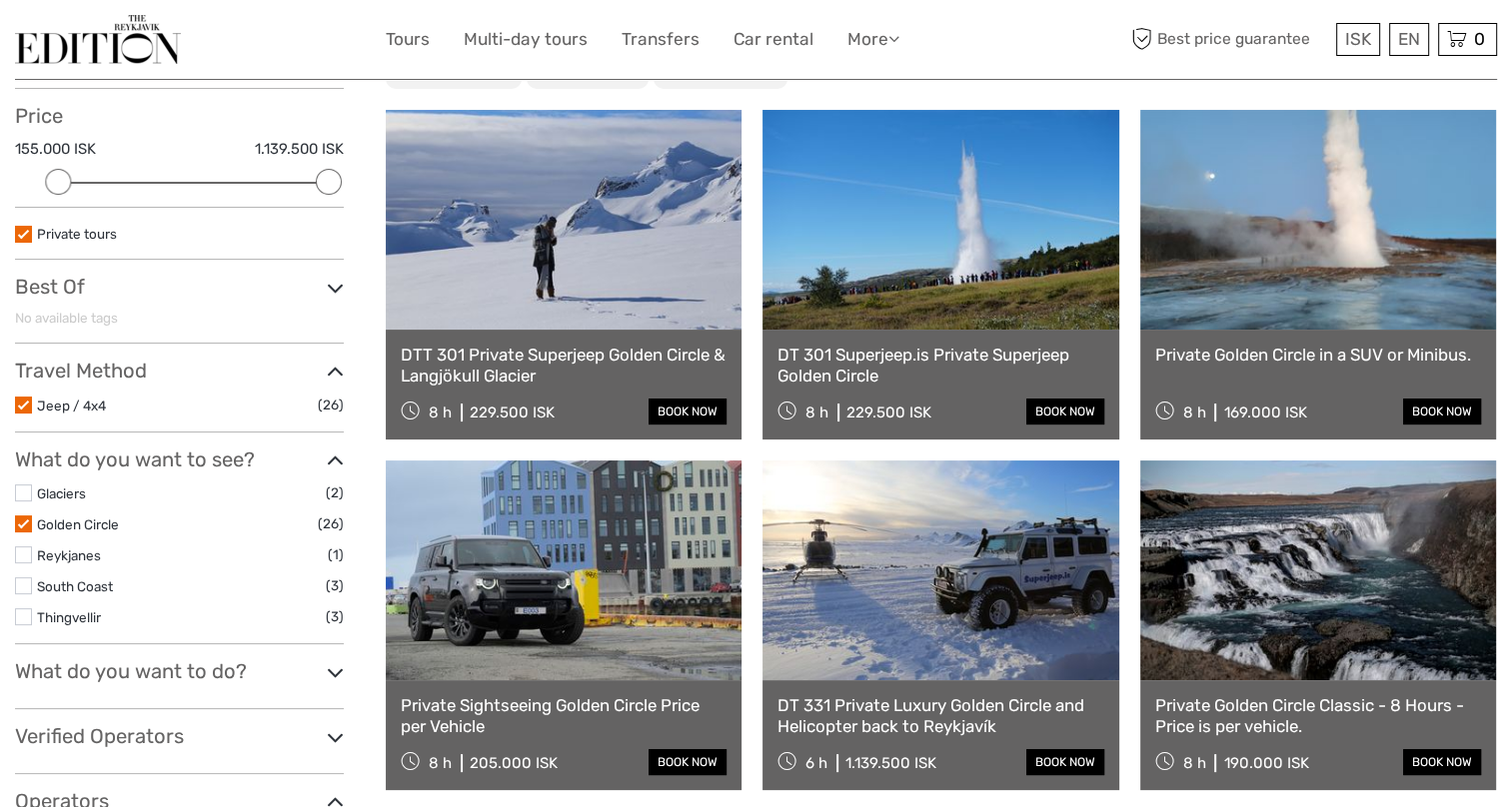 click on "DTT 301 Private Superjeep Golden Circle & Langjökull Glacier" at bounding box center (564, 365) 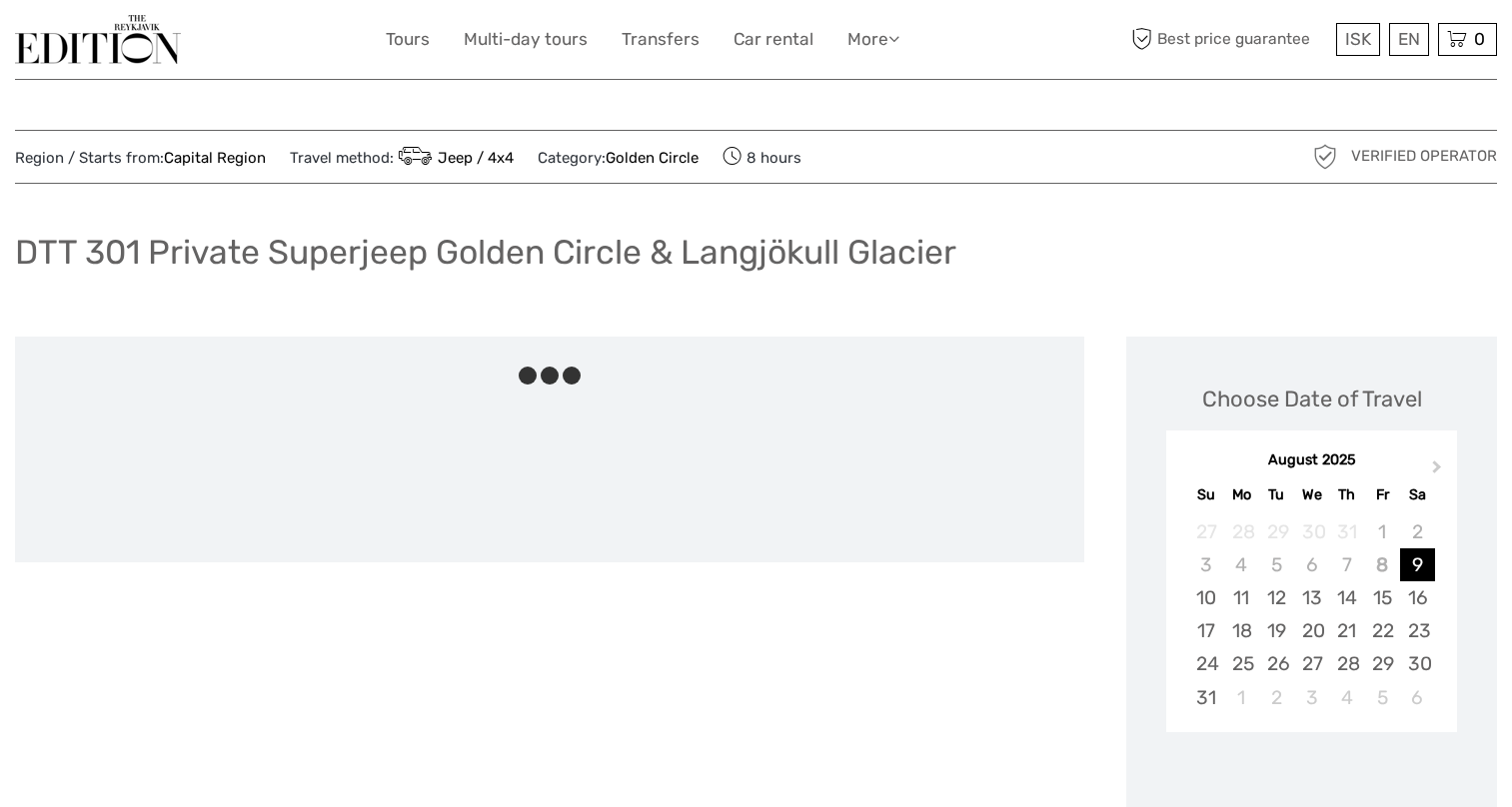 scroll, scrollTop: 0, scrollLeft: 0, axis: both 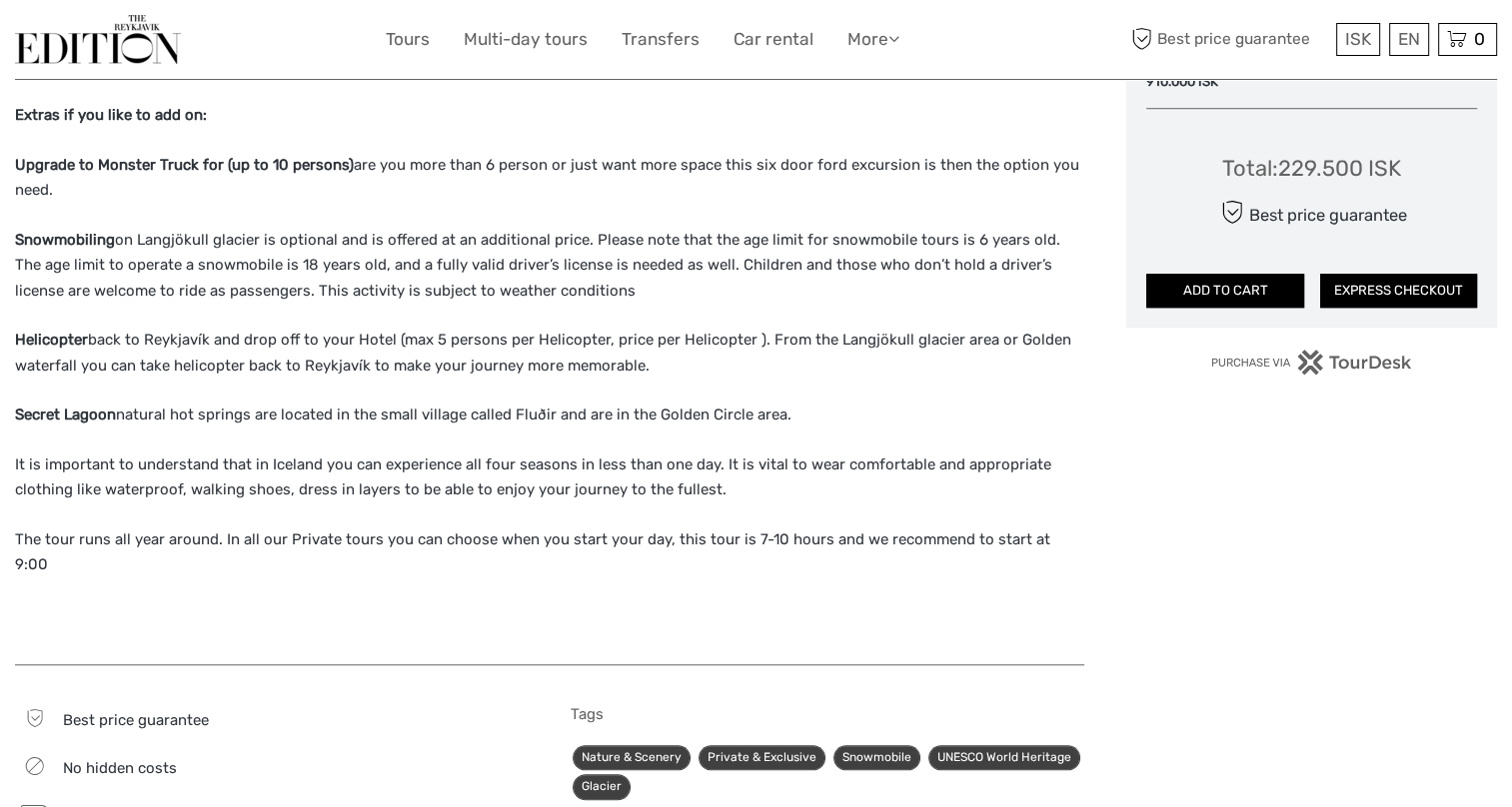 click on "Helicopter" at bounding box center (51, 340) 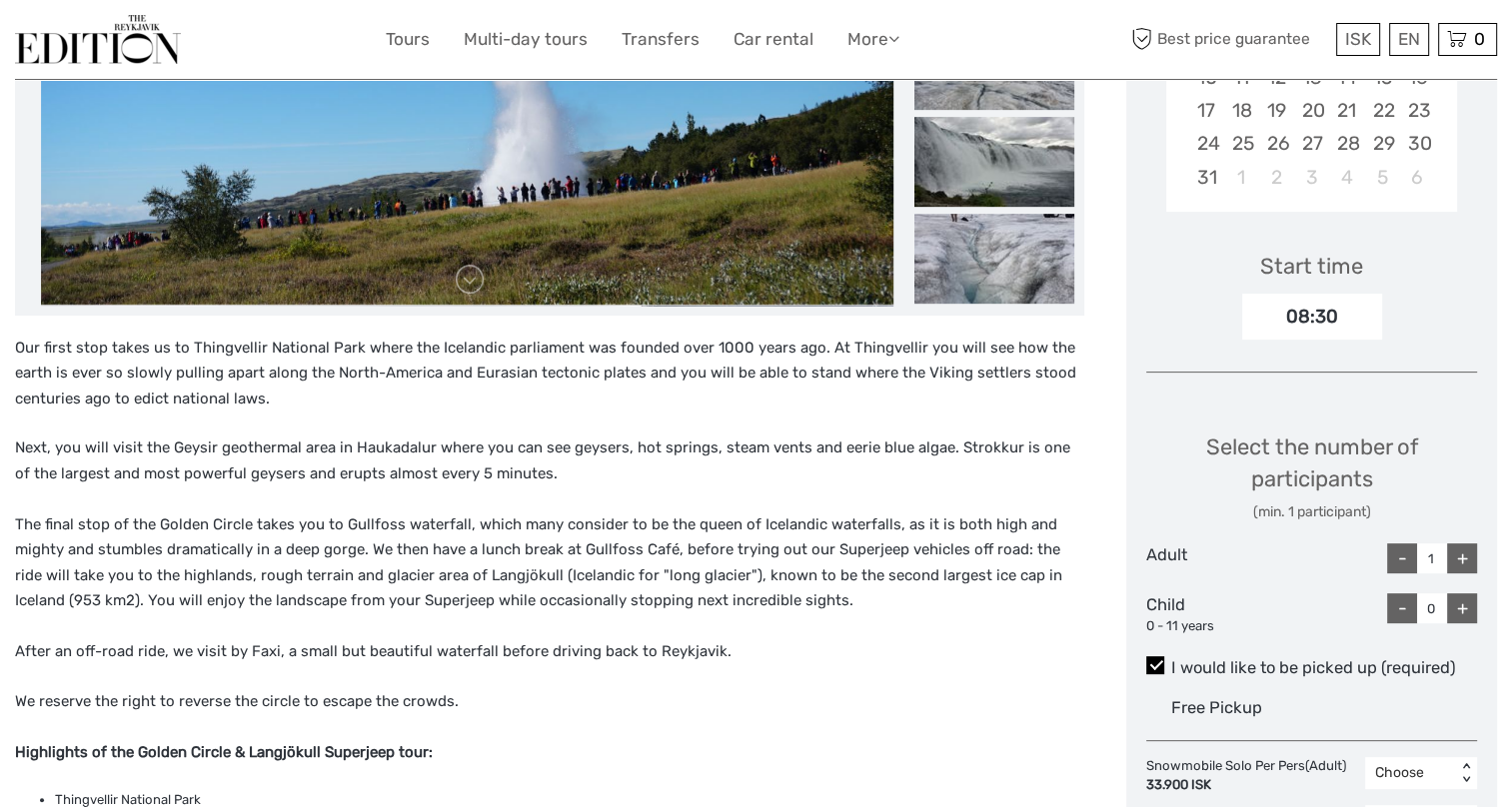 scroll, scrollTop: 0, scrollLeft: 0, axis: both 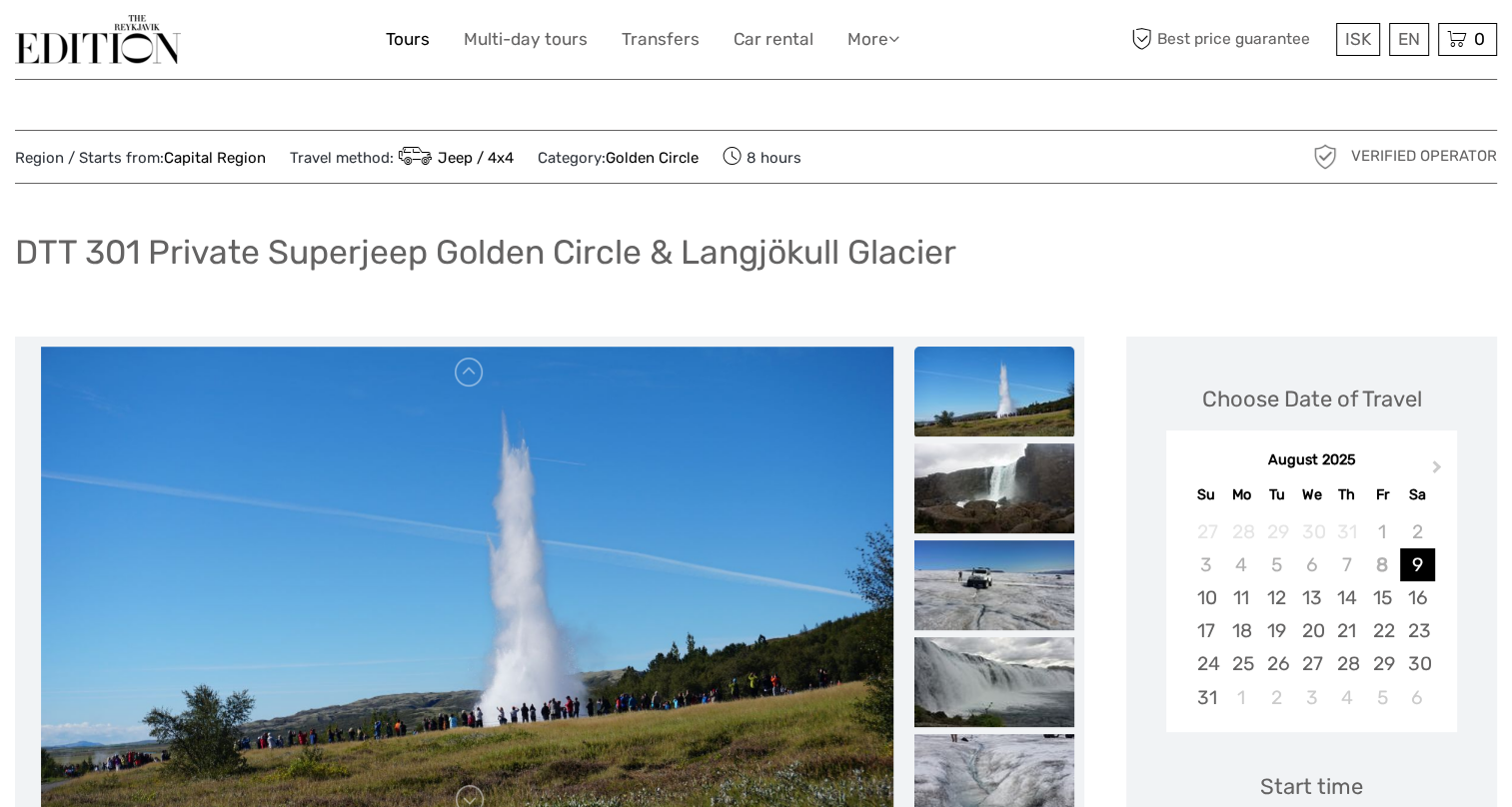click on "Tours" at bounding box center [408, 39] 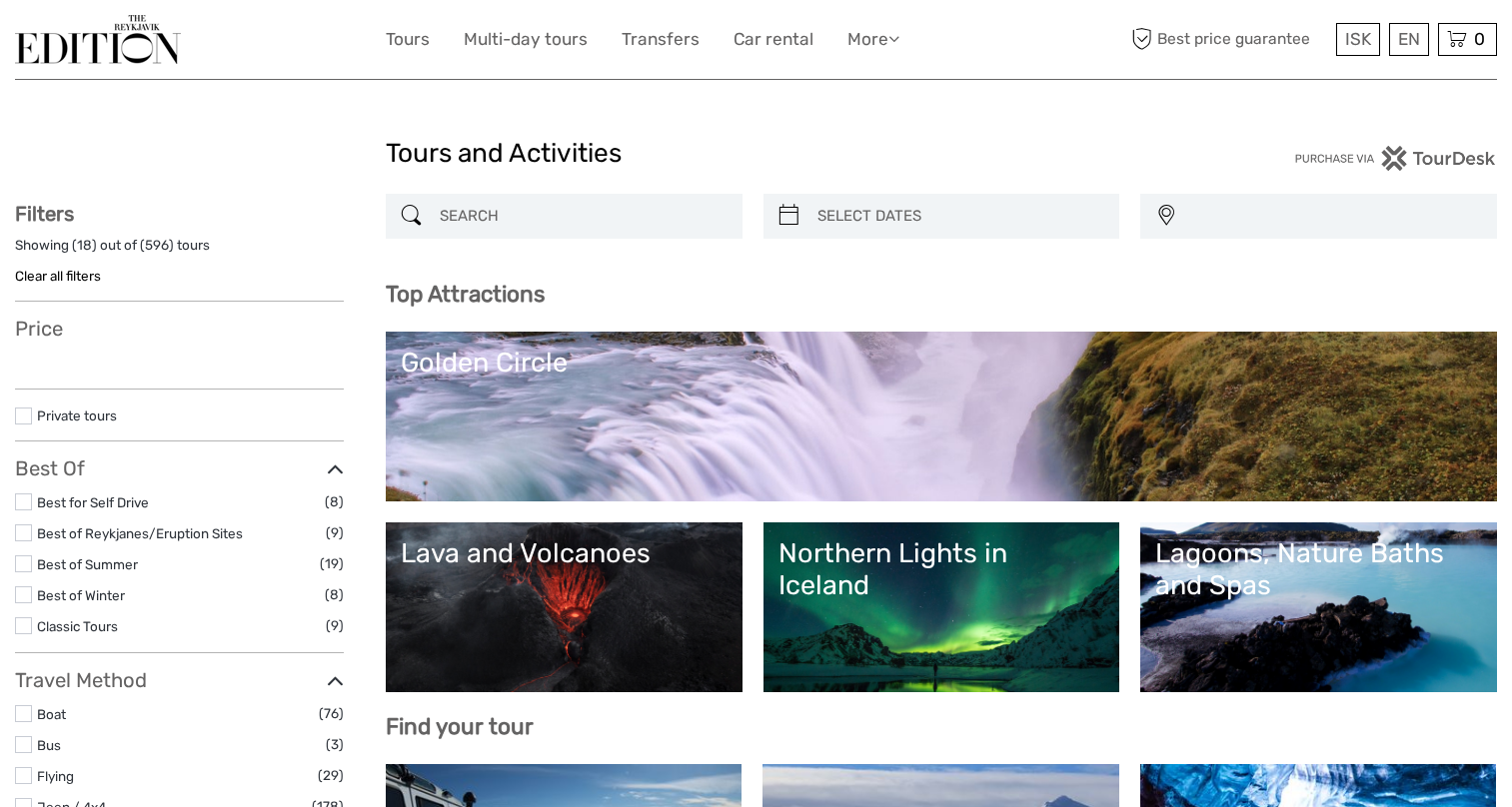 select 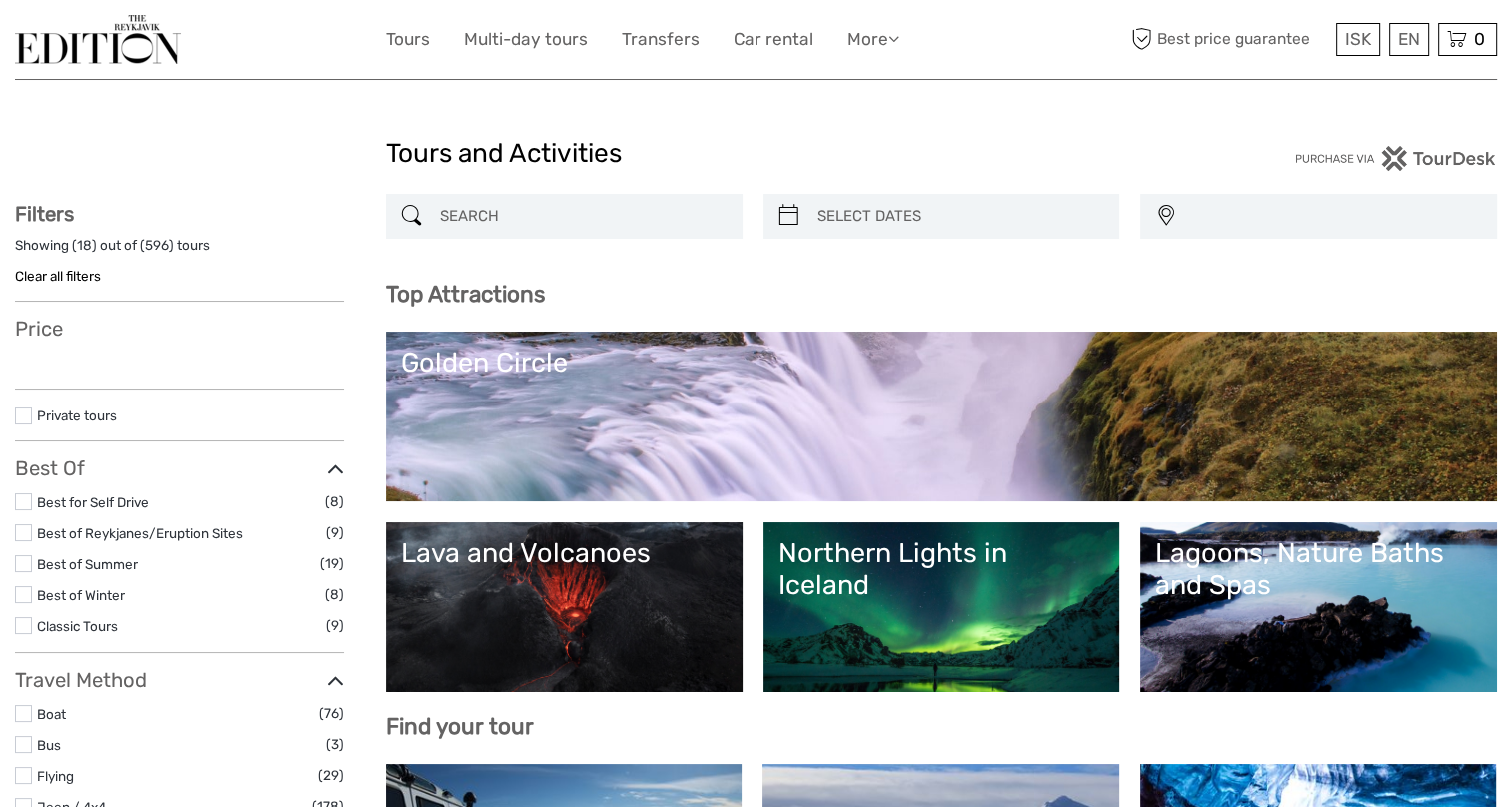 select 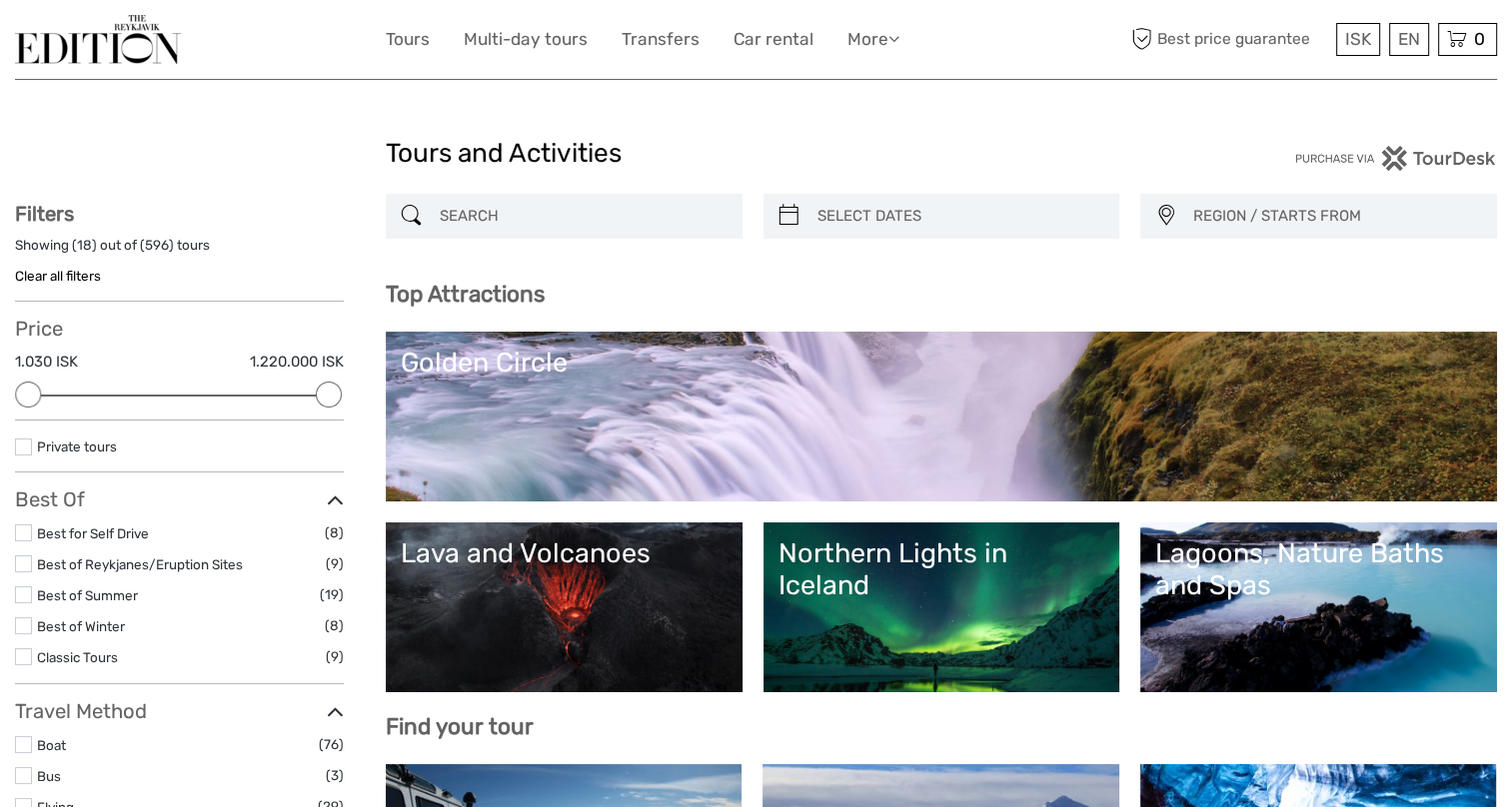 scroll, scrollTop: 0, scrollLeft: 0, axis: both 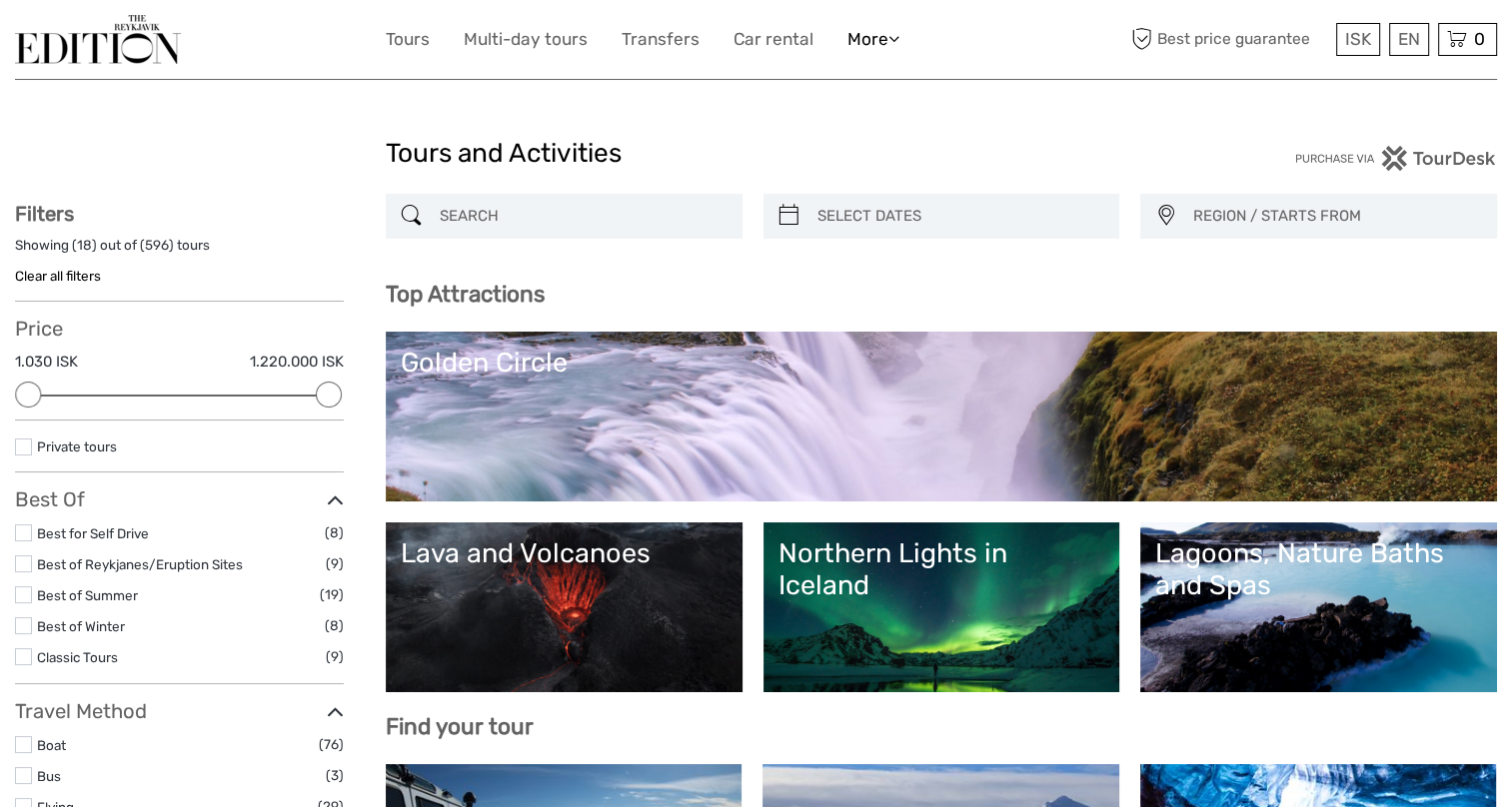 click on "More" at bounding box center (873, 39) 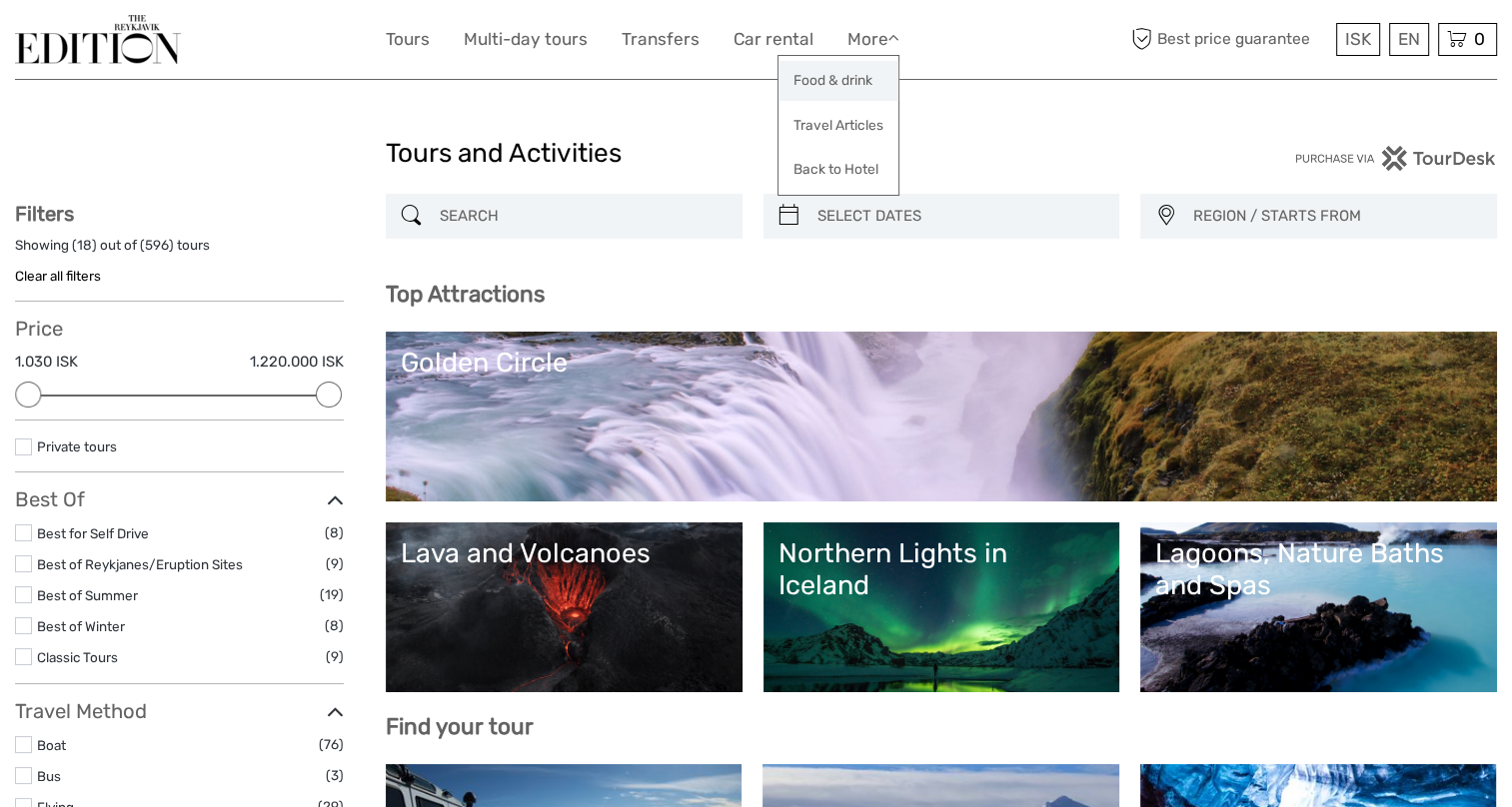 click on "Food & drink" at bounding box center (838, 80) 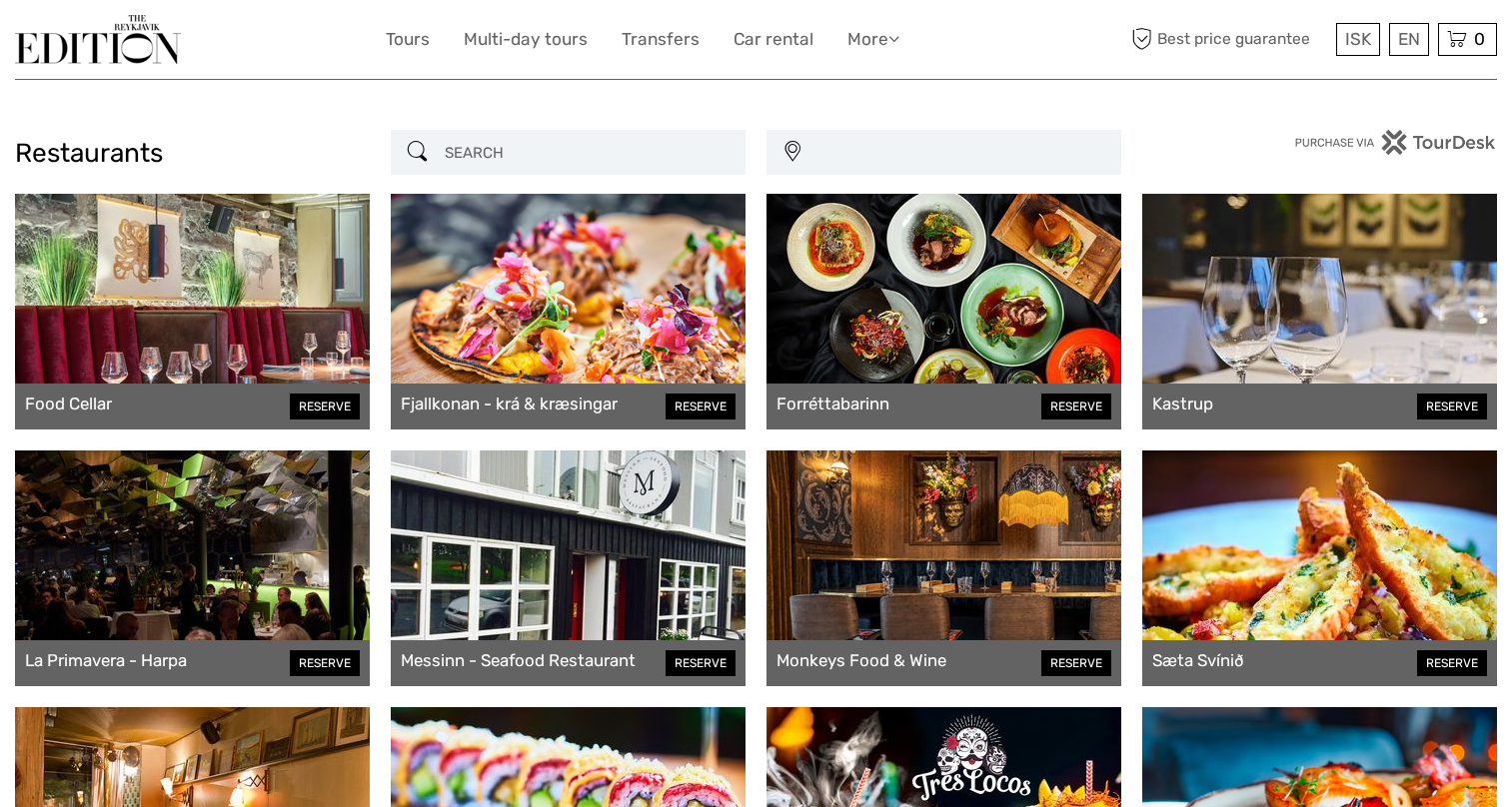 scroll, scrollTop: 0, scrollLeft: 0, axis: both 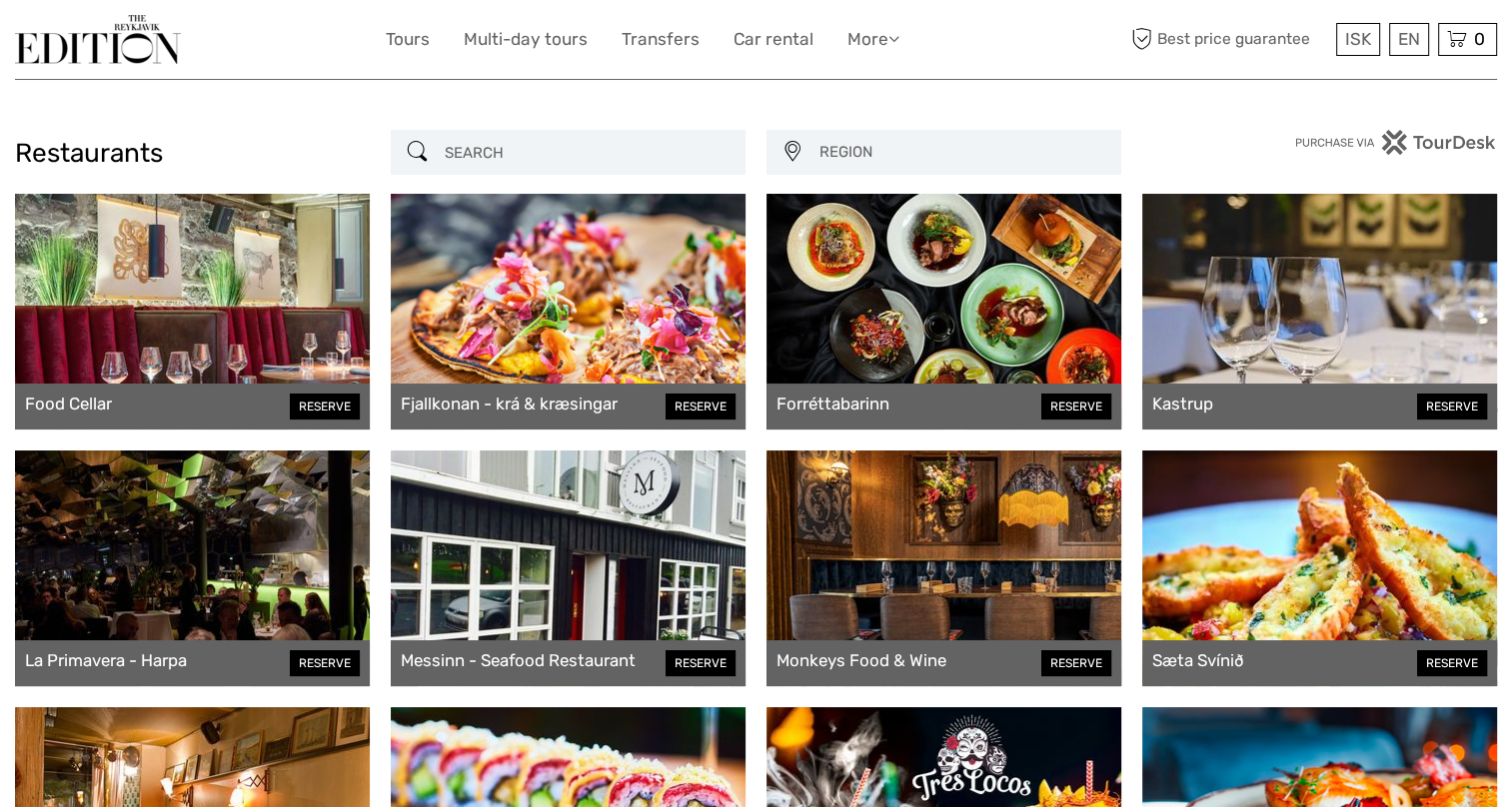 click on "REGION" at bounding box center (960, 152) 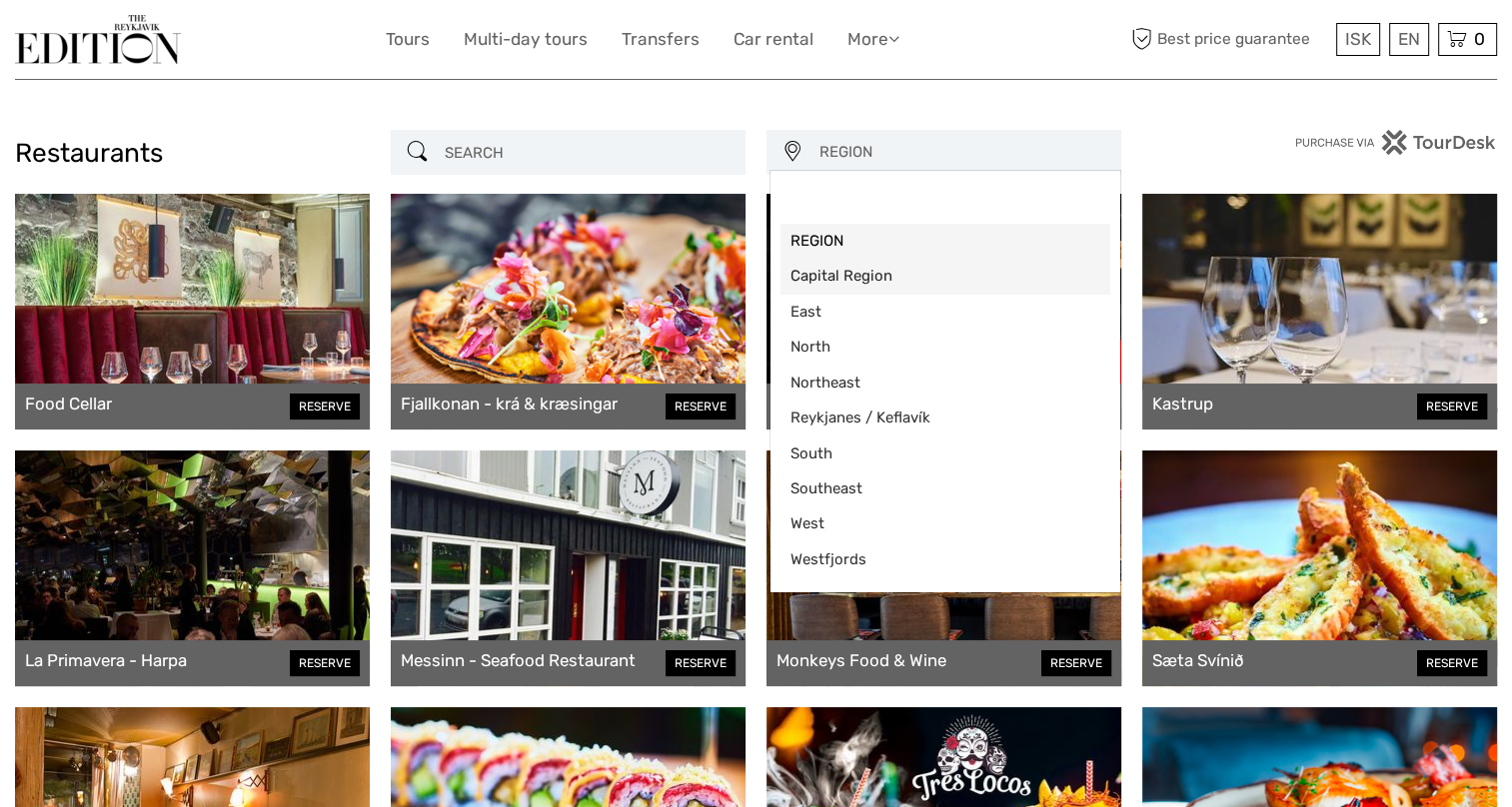 click on "Capital Region" at bounding box center [945, 276] 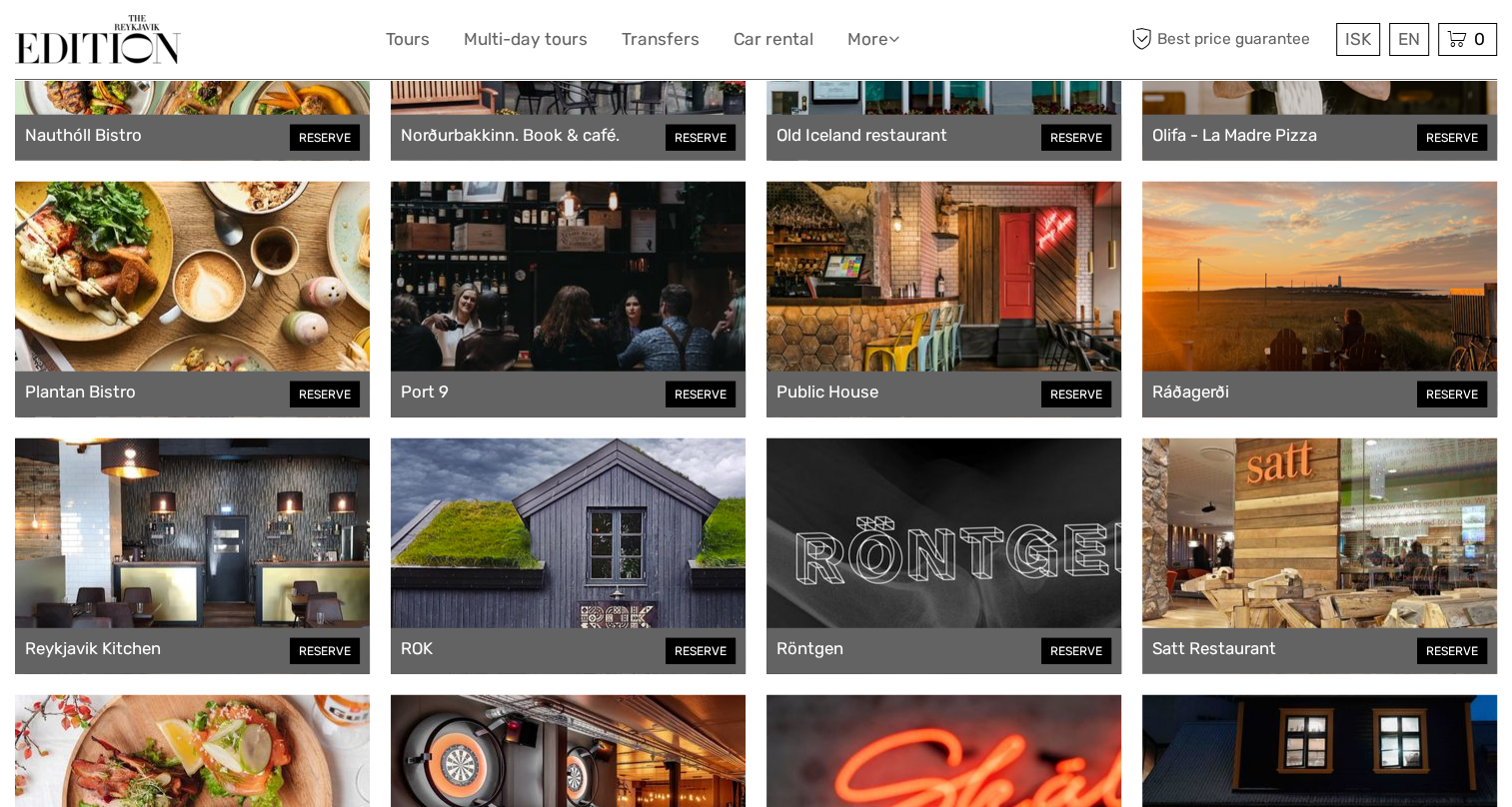 scroll, scrollTop: 5194, scrollLeft: 0, axis: vertical 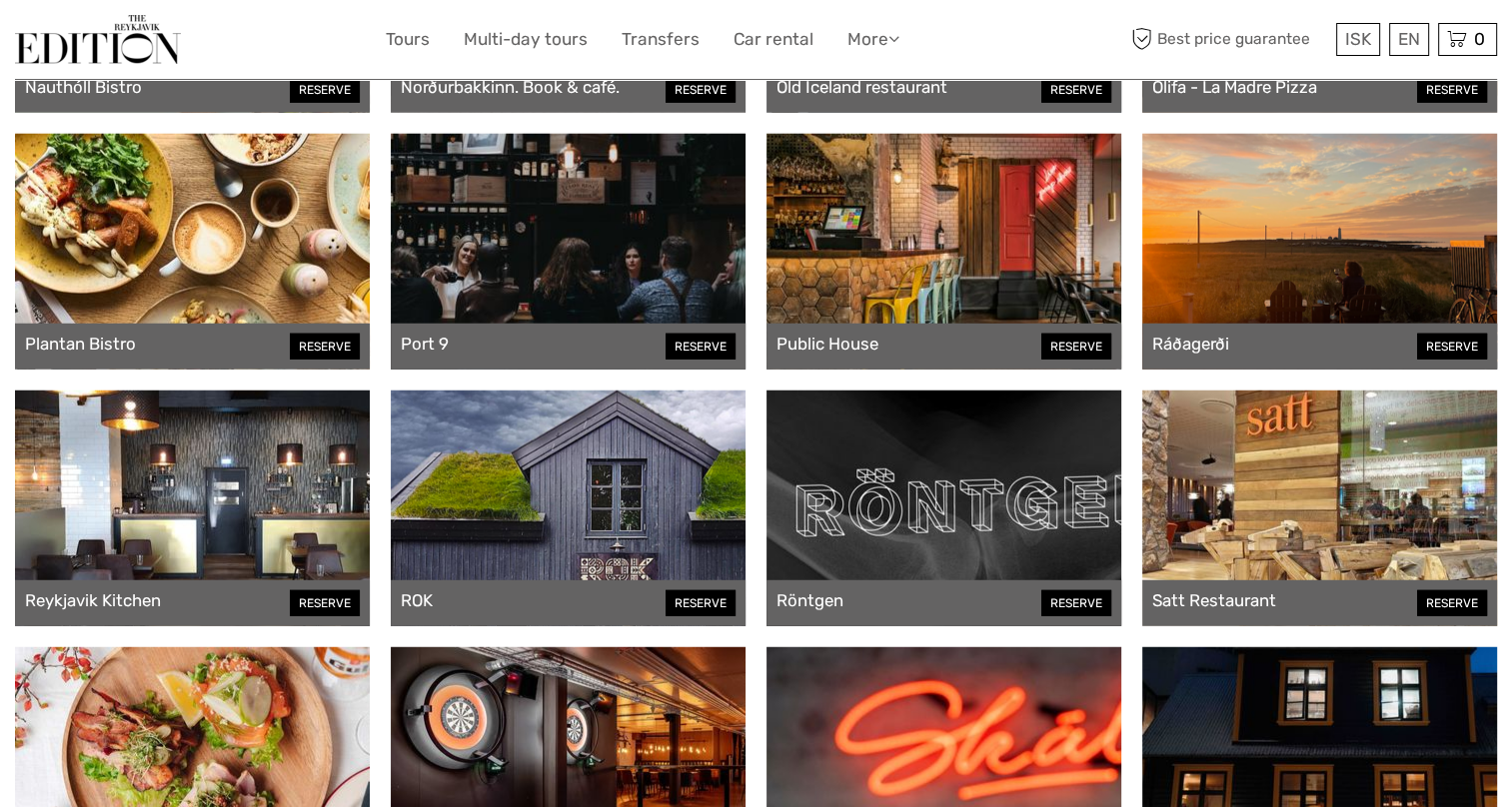 click on "Best price guarantee
ISK
ISK
€
$
£
EN
English
Español
Deutsch
0
Items
Total
0 ISK
Checkout
The shopping cart is empty." at bounding box center (1311, 39) 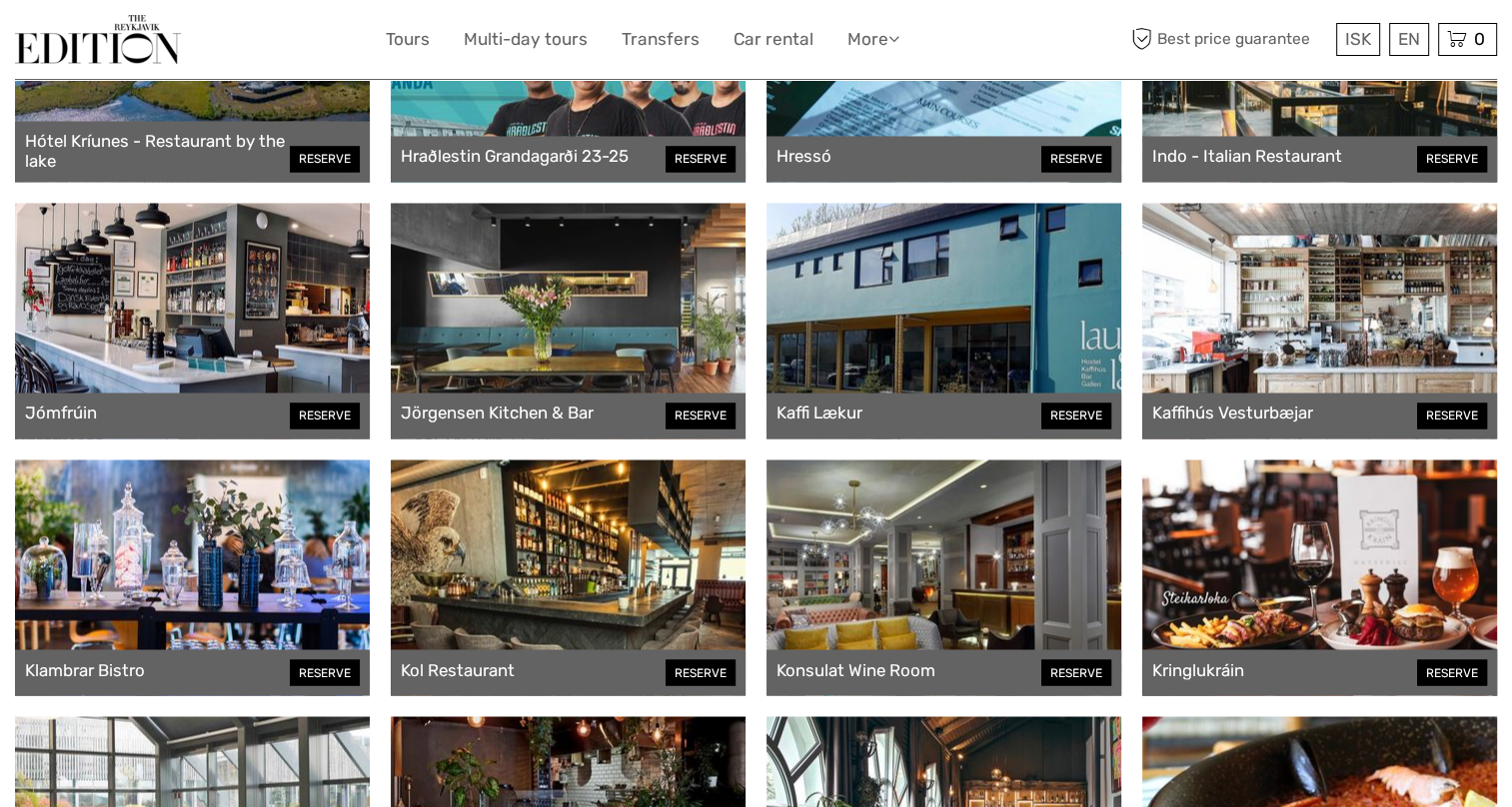 scroll, scrollTop: 3248, scrollLeft: 0, axis: vertical 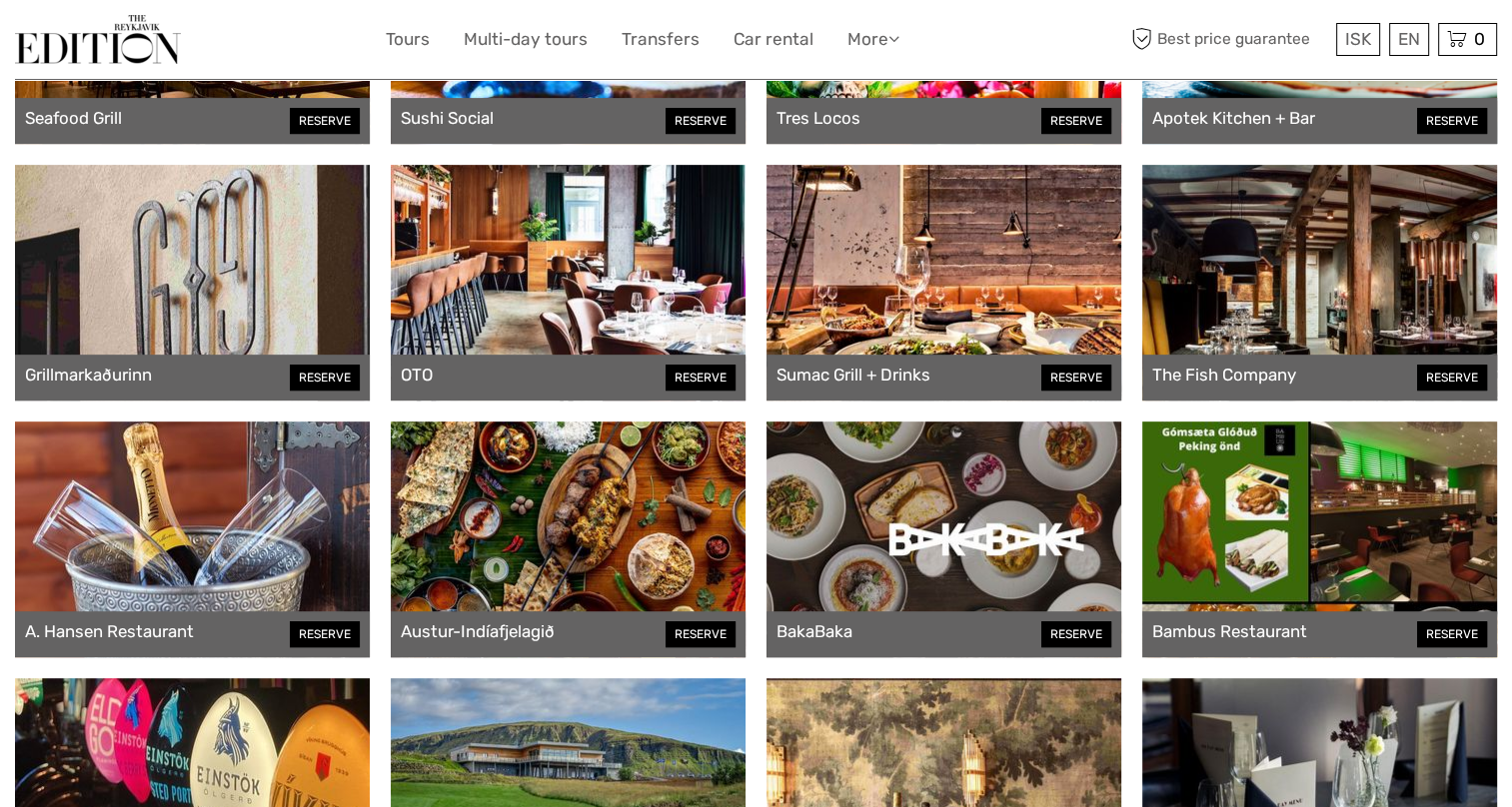 click at bounding box center (943, 283) 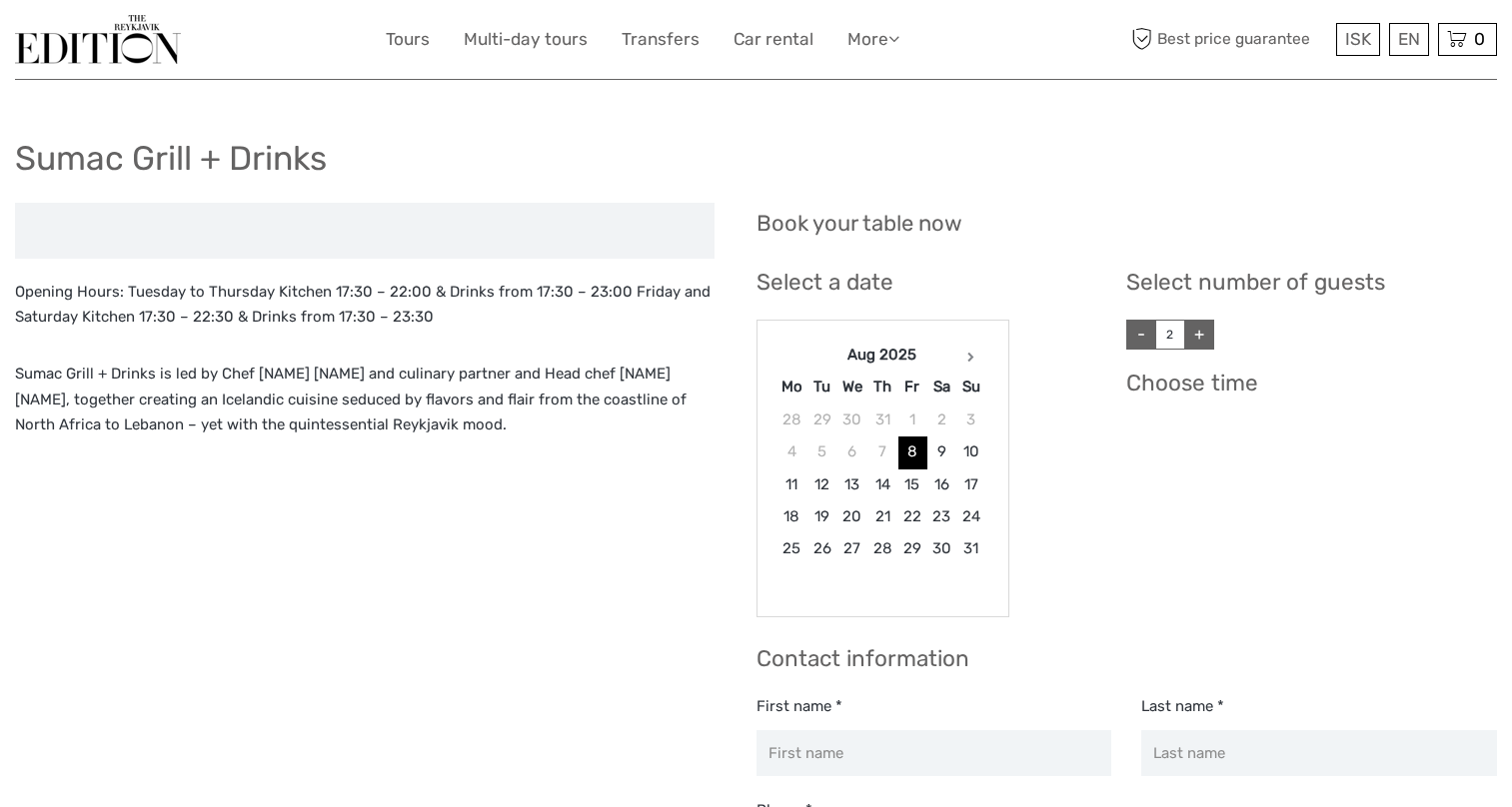 scroll, scrollTop: 0, scrollLeft: 0, axis: both 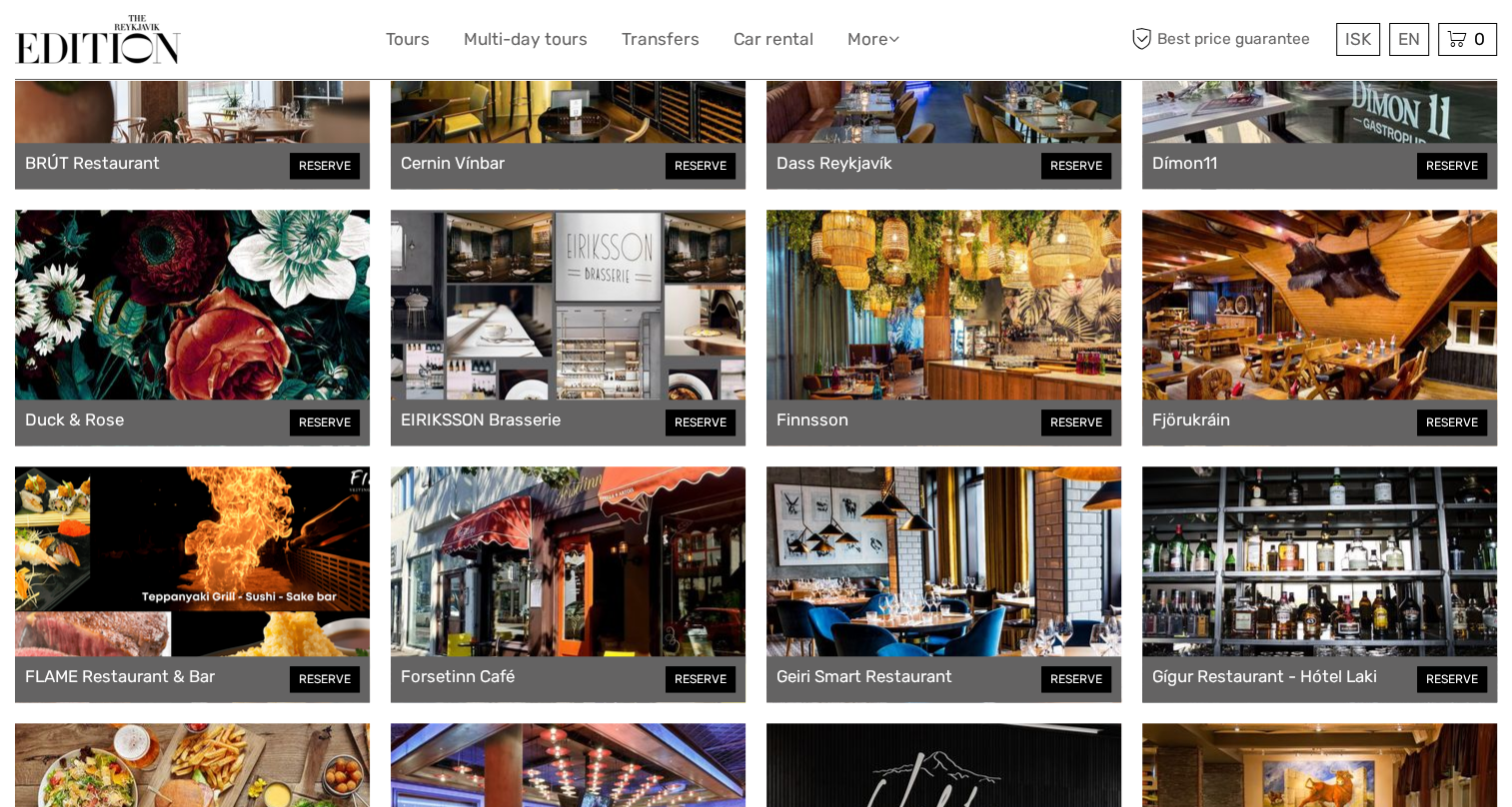 click at bounding box center [568, 328] 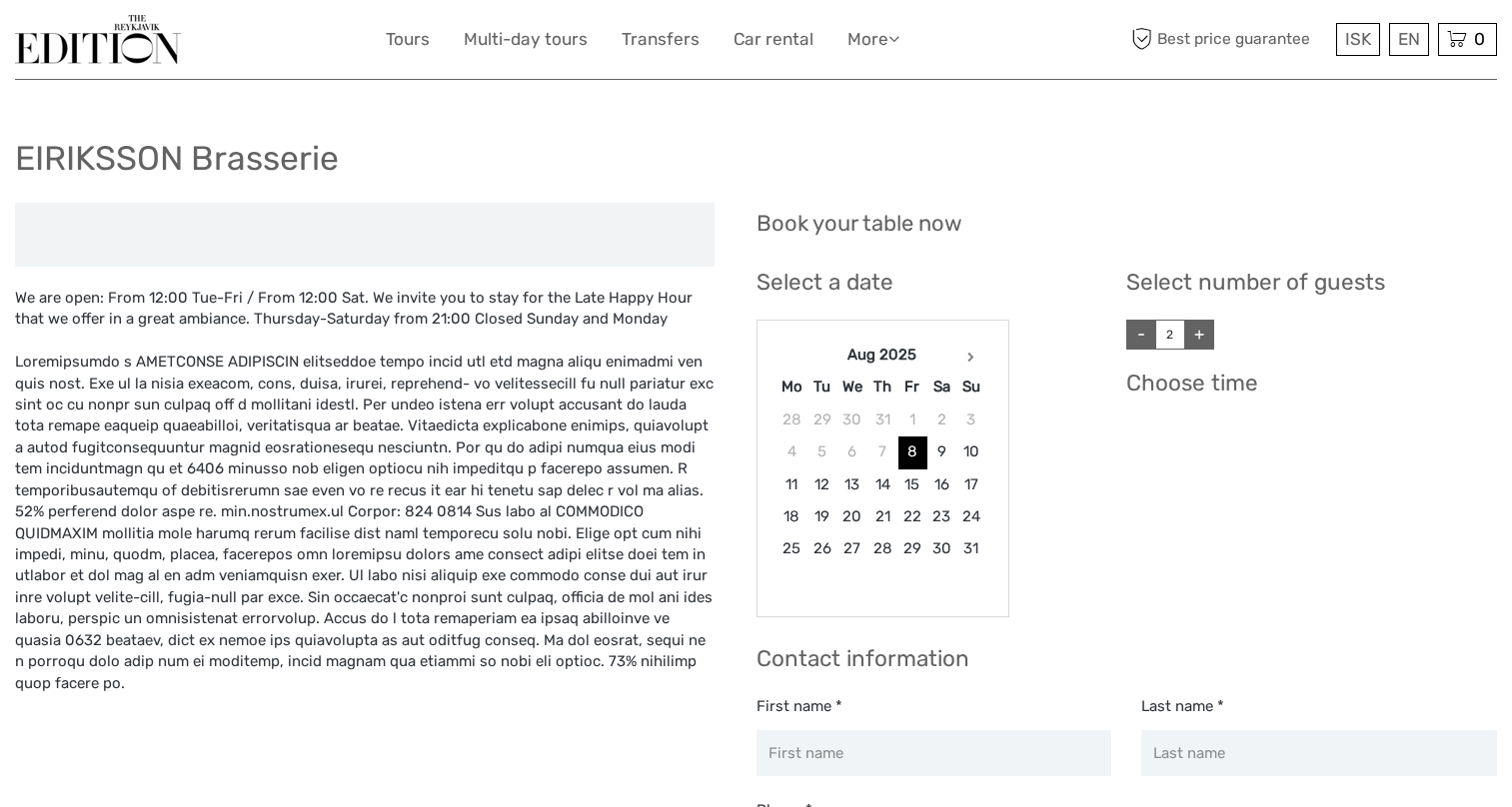 scroll, scrollTop: 0, scrollLeft: 0, axis: both 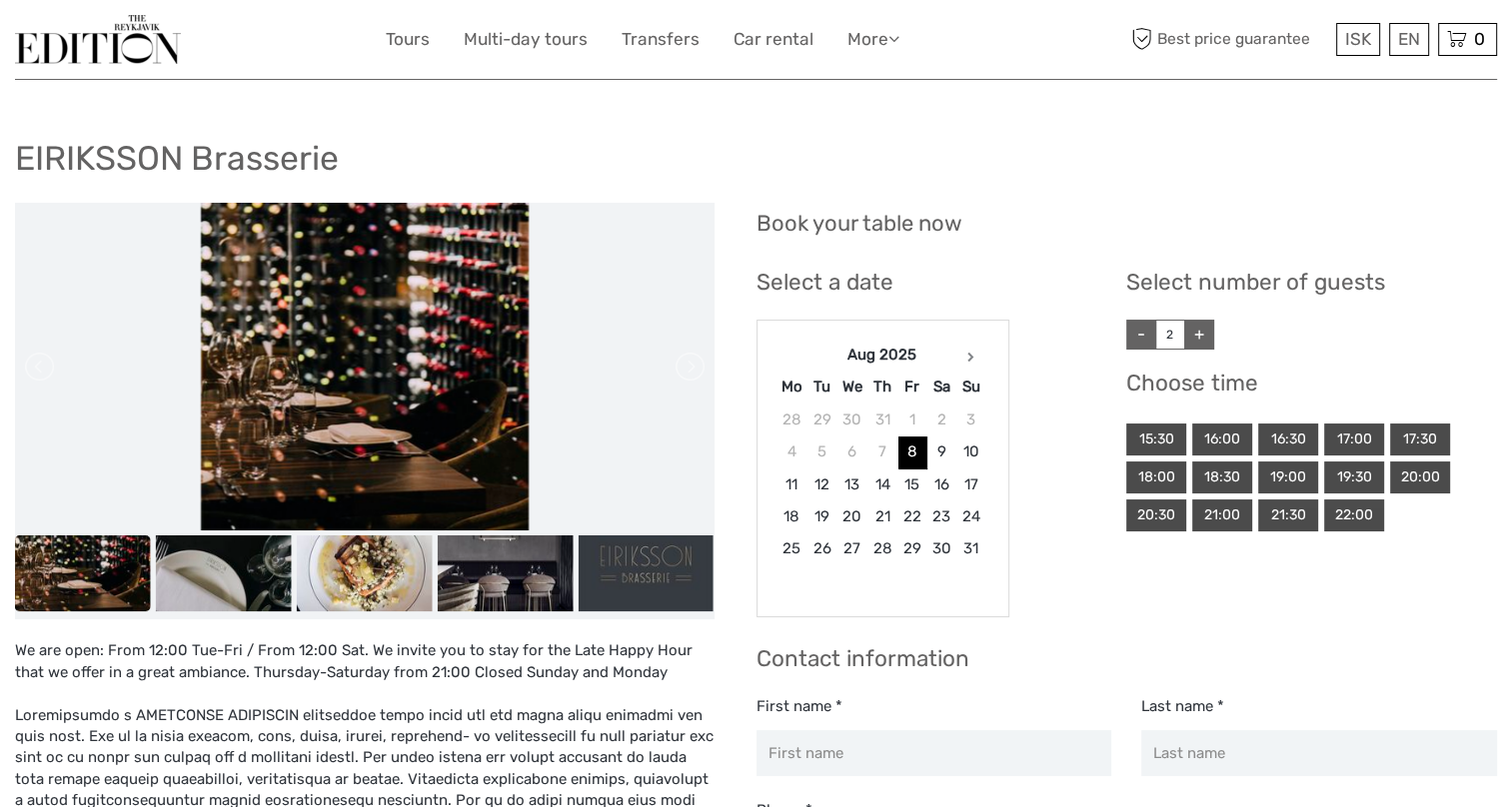 click on "ISK
ISK
€
$
£
EN
English
Español
Deutsch
Tours
Multi-day tours
Transfers
Car rental
More
Food & drink
Travel Articles
Back to Hotel
Food & drink
Travel Articles
Back to Hotel
Best price guarantee
Best price guarantee
ISK
ISK
€
$
£
EN
English
Español
Deutsch
0" at bounding box center [756, 39] 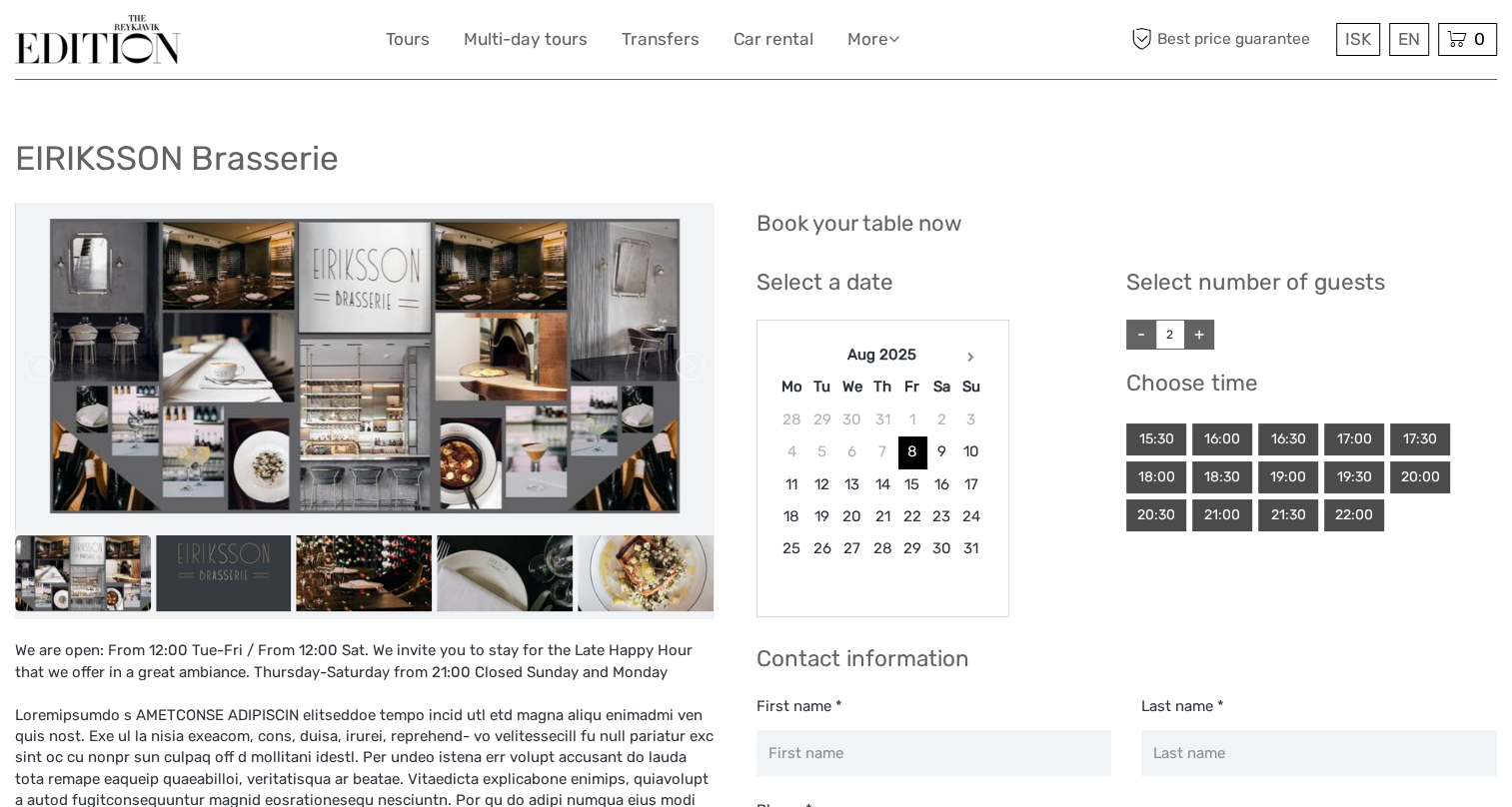 click on "ISK
ISK
€
$
£
EN
English
Español
Deutsch
Tours
Multi-day tours
Transfers
Car rental
More
Food & drink
Travel Articles
Back to Hotel
Food & drink
Travel Articles
Back to Hotel
Best price guarantee
Best price guarantee
ISK
ISK
€
$
£
EN
English
Español
Deutsch
0" at bounding box center [756, 39] 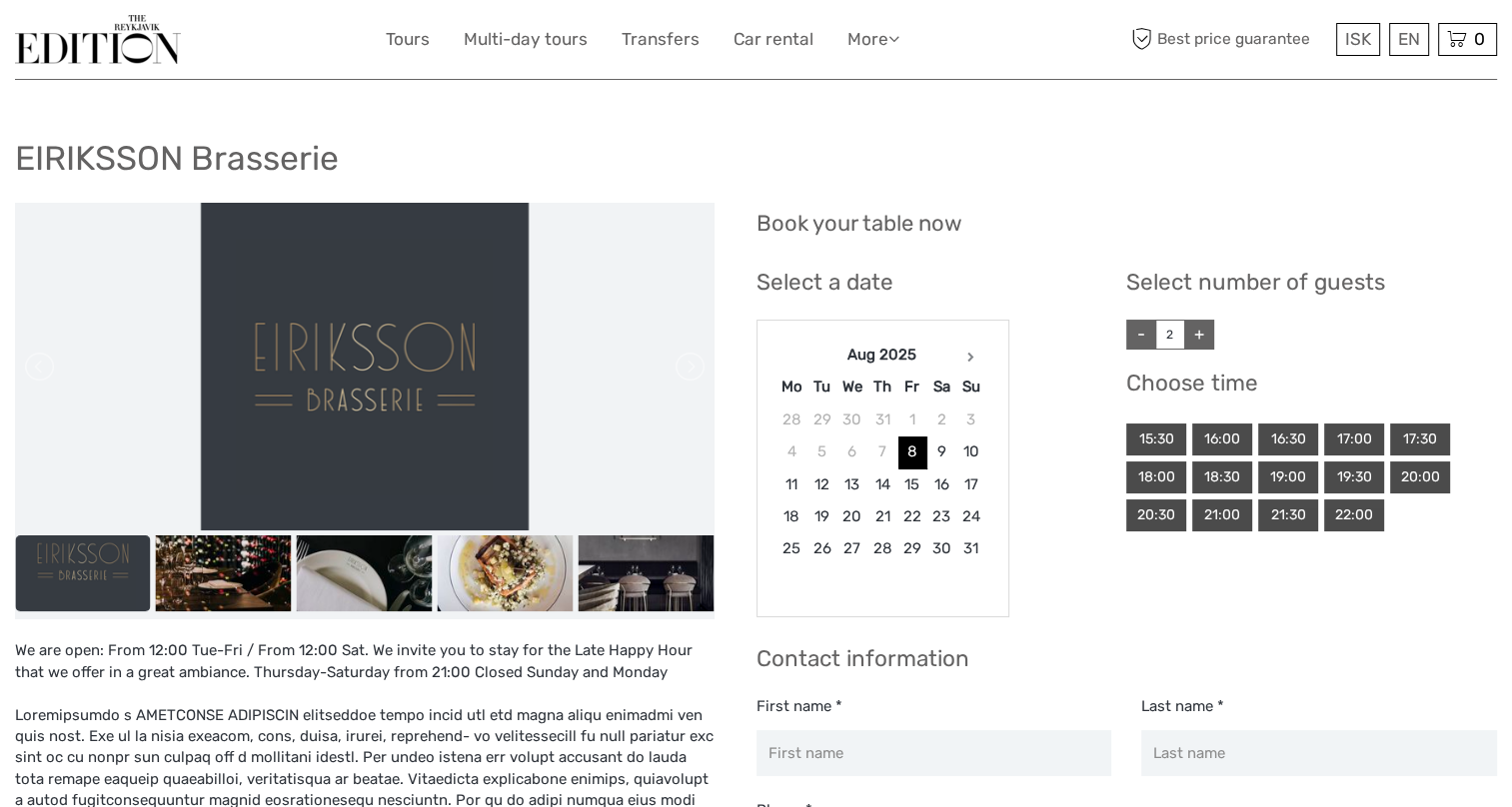 click on "ISK
ISK
€
$
£
EN
English
Español
Deutsch
Tours
Multi-day tours
Transfers
Car rental
More
Food & drink
Travel Articles
Back to Hotel
Food & drink
Travel Articles
Back to Hotel
Best price guarantee
Best price guarantee
ISK
ISK
€
$
£
EN
English
Español
Deutsch
0" at bounding box center [756, 39] 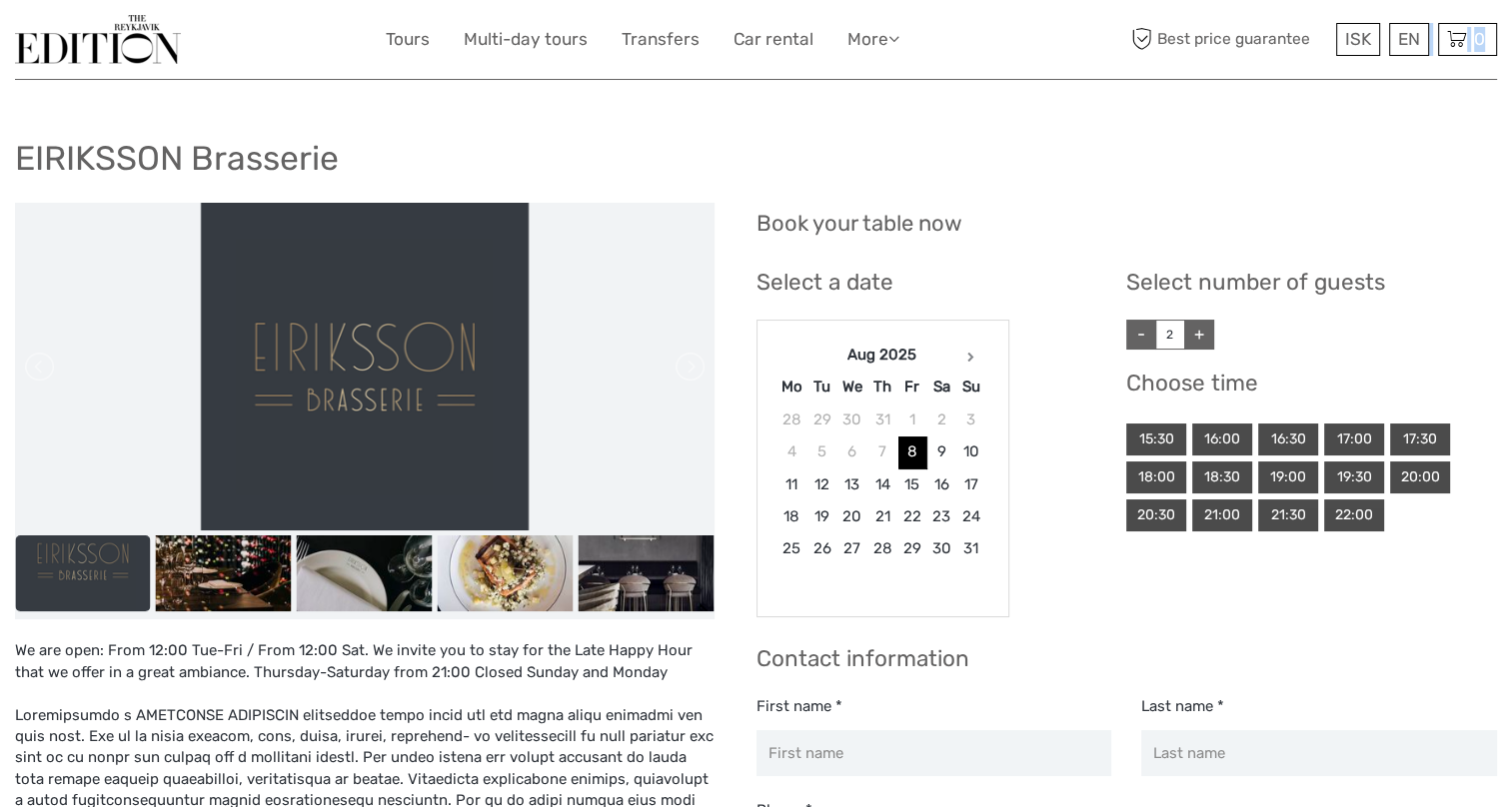 drag, startPoint x: 1442, startPoint y: 76, endPoint x: 1433, endPoint y: 66, distance: 13.453624 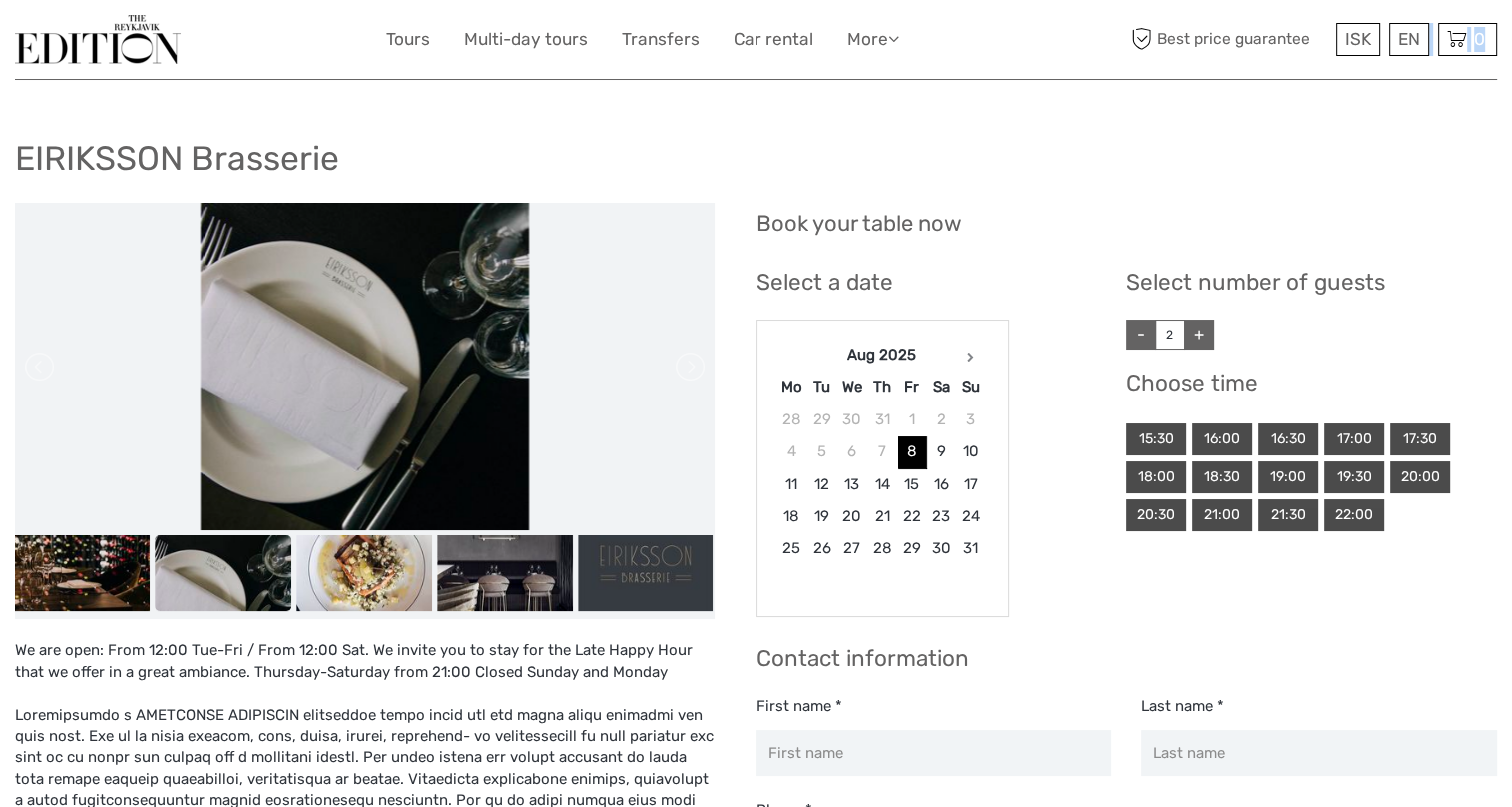 click on "ISK
ISK
€
$
£
EN
English
Español
Deutsch
Tours
Multi-day tours
Transfers
Car rental
More
Food & drink
Travel Articles
Back to Hotel
Food & drink
Travel Articles
Back to Hotel
Best price guarantee
Best price guarantee
ISK
ISK
€
$
£
EN
English
Español
Deutsch
0" at bounding box center [756, 39] 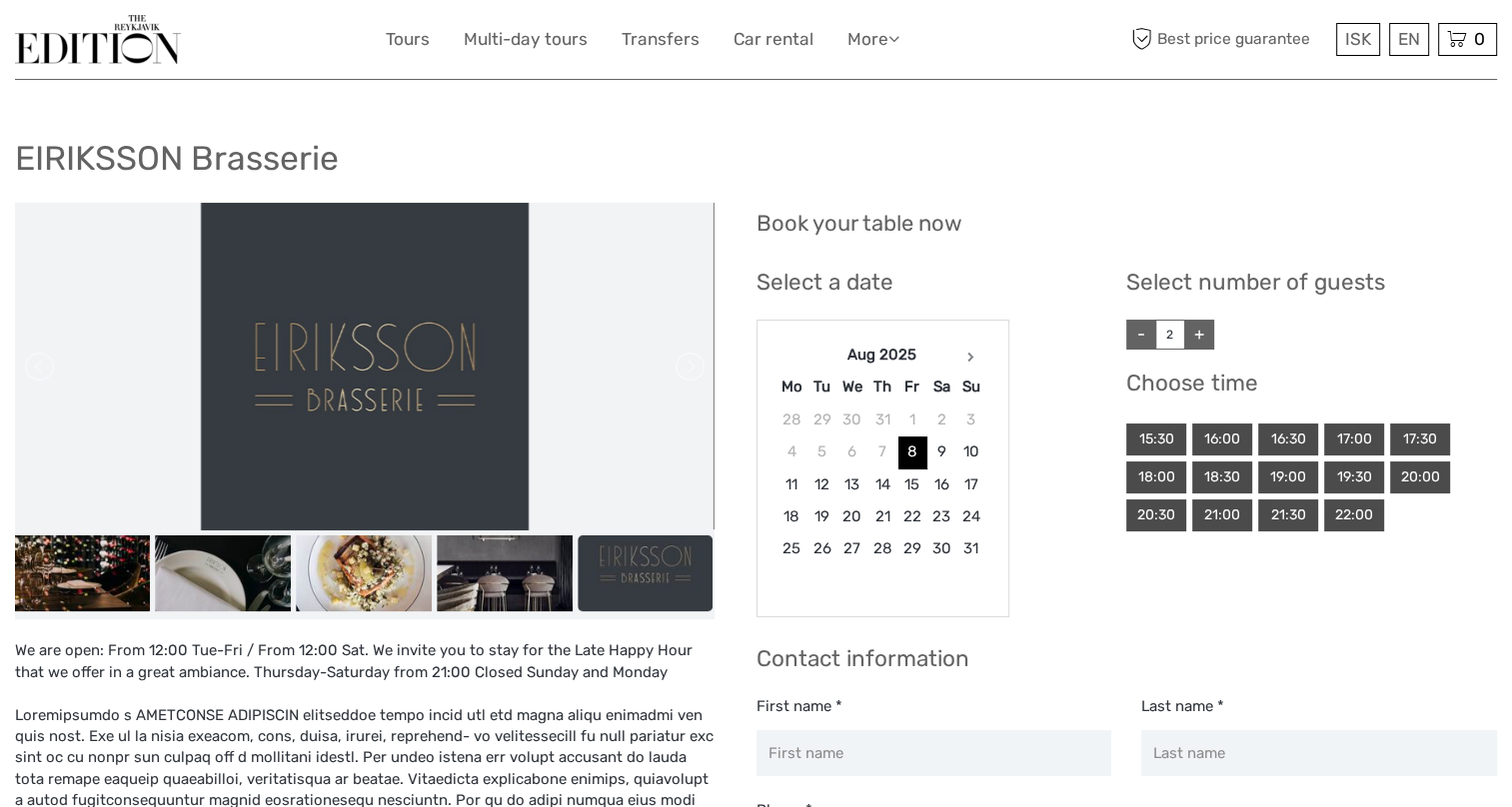 click on "ISK
ISK
€
$
£
EN
English
Español
Deutsch
Tours
Multi-day tours
Transfers
Car rental
More
Food & drink
Travel Articles
Back to Hotel
Food & drink
Travel Articles
Back to Hotel
Best price guarantee
Best price guarantee
ISK
ISK
€
$
£
EN
English
Español
Deutsch
0" at bounding box center [756, 39] 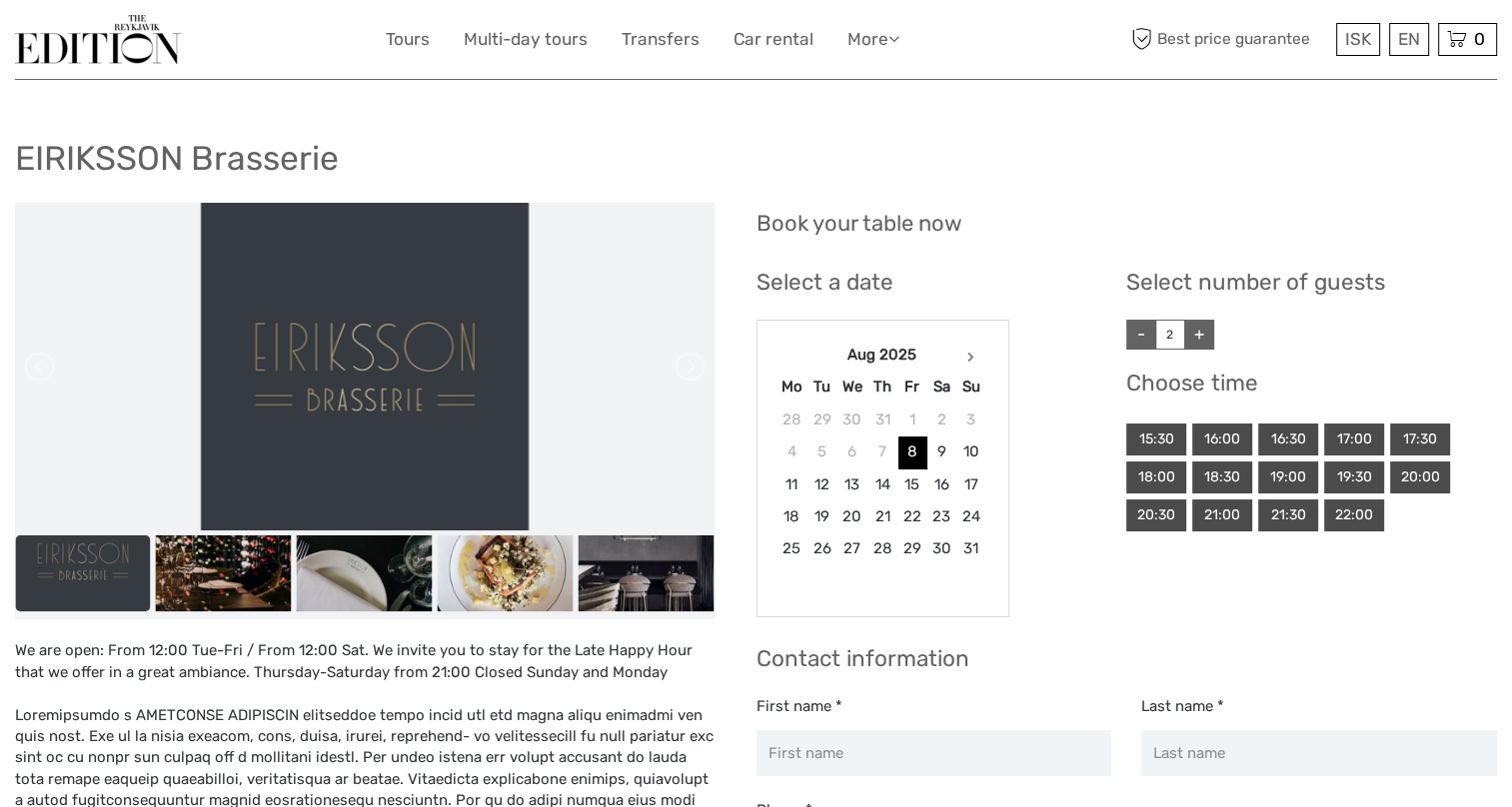 click on "ISK
ISK
€
$
£
EN
English
Español
Deutsch
Tours
Multi-day tours
Transfers
Car rental
More
Food & drink
Travel Articles
Back to Hotel
Food & drink
Travel Articles
Back to Hotel
Best price guarantee
Best price guarantee
ISK
ISK
€
$
£
EN
English
Español
Deutsch
0" at bounding box center [756, 39] 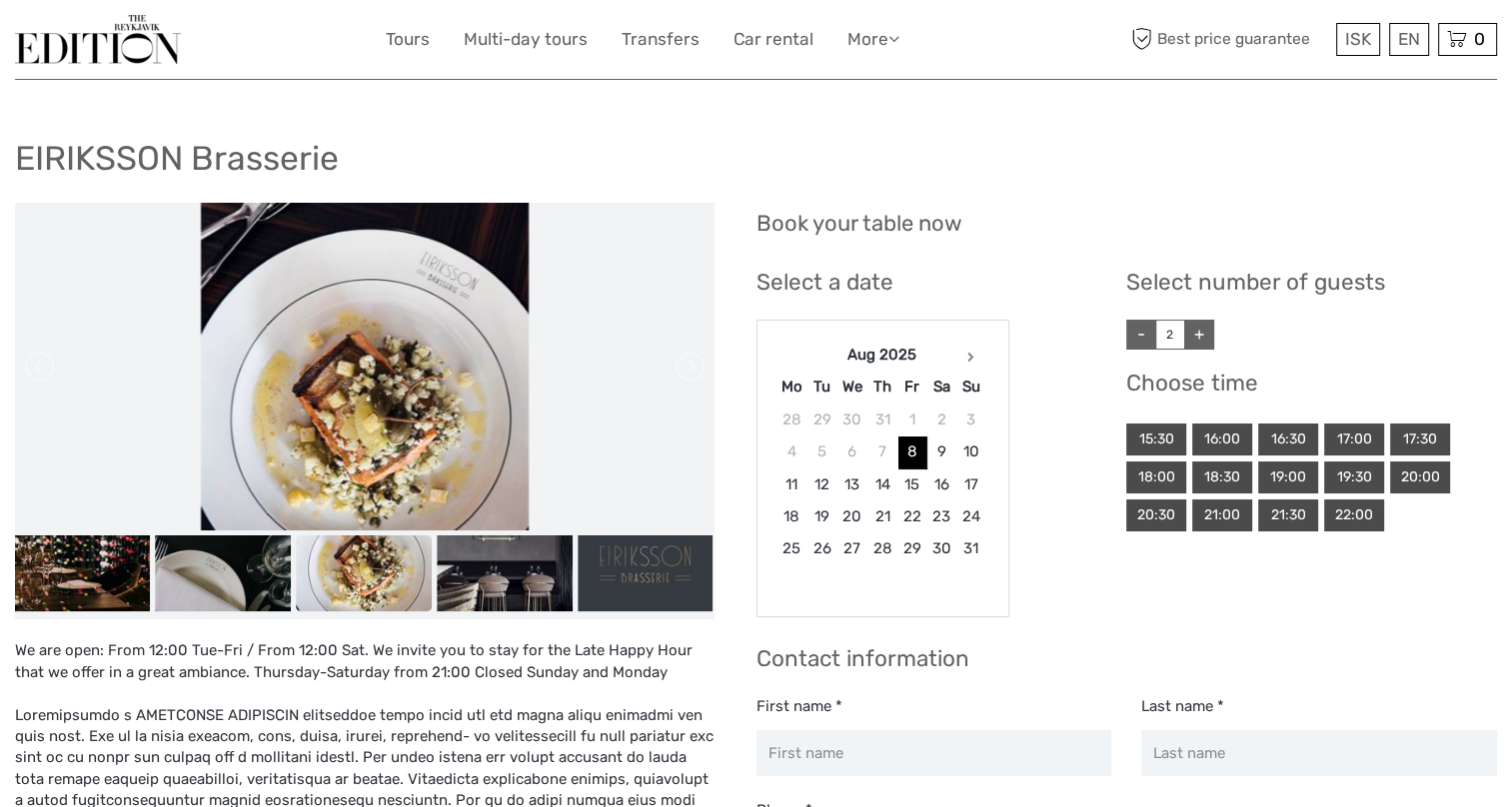 click on "ISK
ISK
€
$
£
EN
English
Español
Deutsch
Tours
Multi-day tours
Transfers
Car rental
More
Food & drink
Travel Articles
Back to Hotel
Food & drink
Travel Articles
Back to Hotel
Best price guarantee
Best price guarantee
ISK
ISK
€
$
£
EN
English
Español
Deutsch
0" at bounding box center (756, 39) 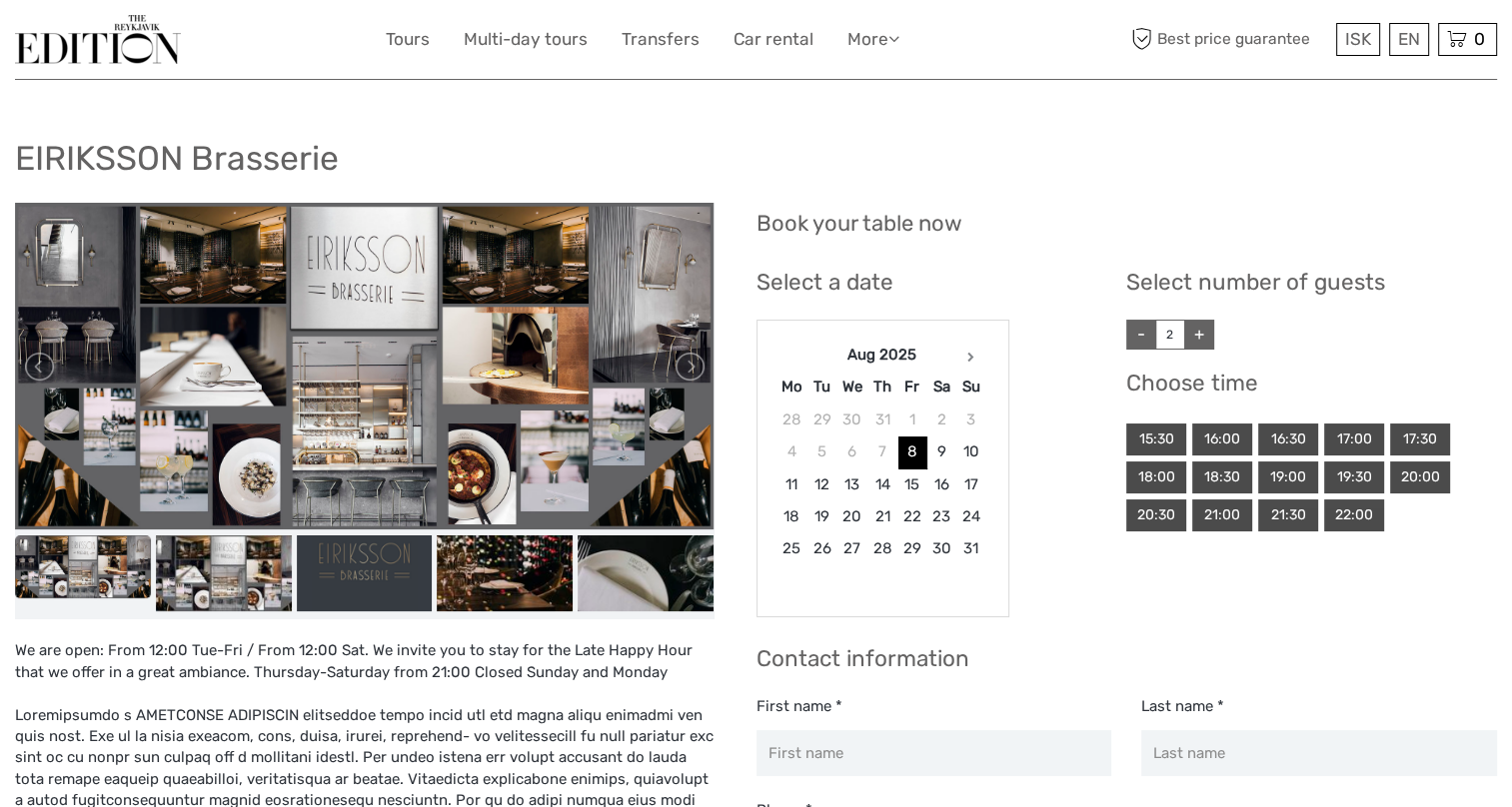 click on "ISK
ISK
€
$
£
EN
English
Español
Deutsch
Tours
Multi-day tours
Transfers
Car rental
More
Food & drink
Travel Articles
Back to Hotel
Food & drink
Travel Articles
Back to Hotel
Best price guarantee
Best price guarantee
ISK
ISK
€
$
£
EN
English
Español
Deutsch
0" at bounding box center (756, 39) 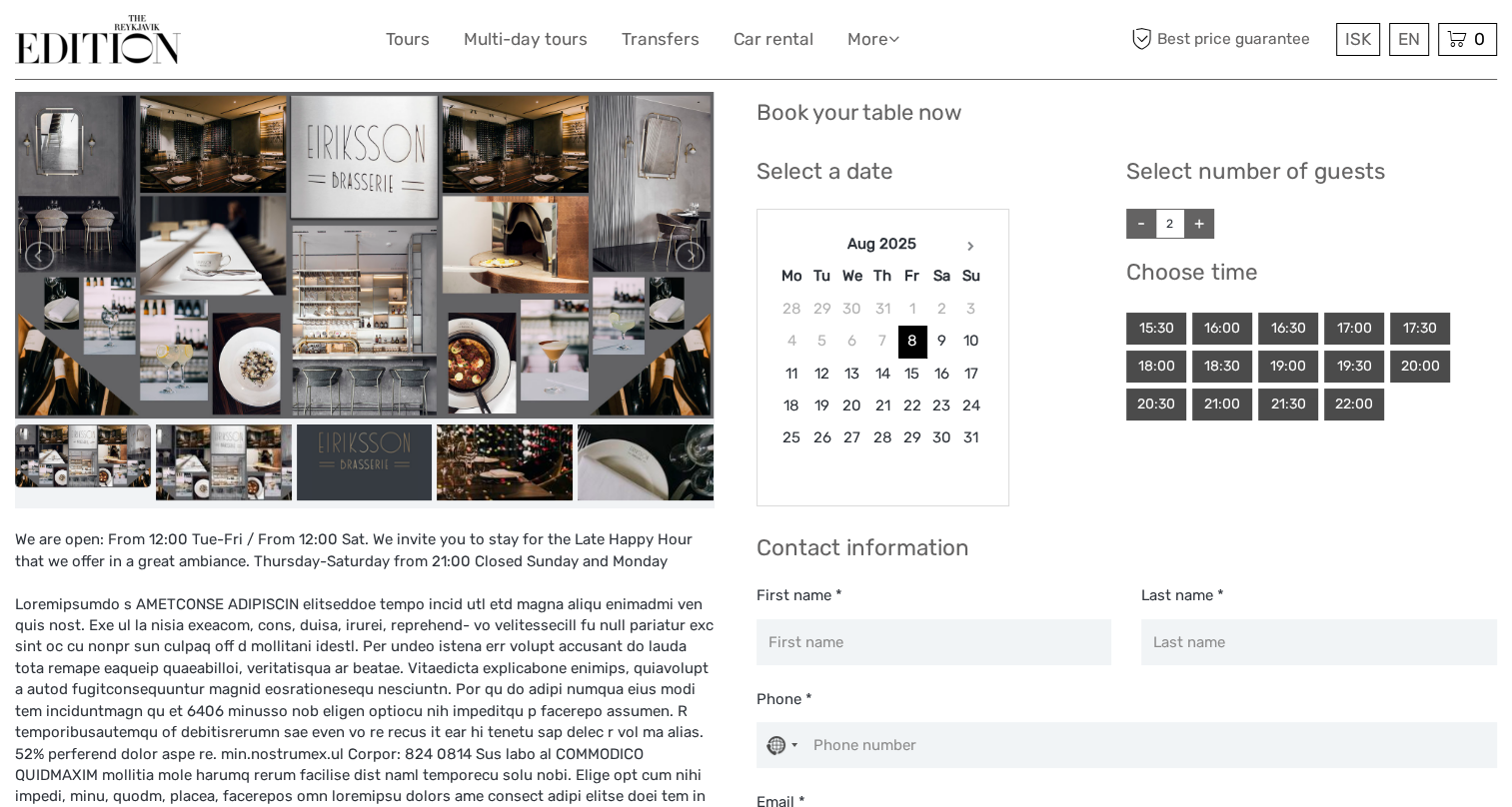 scroll, scrollTop: 0, scrollLeft: 0, axis: both 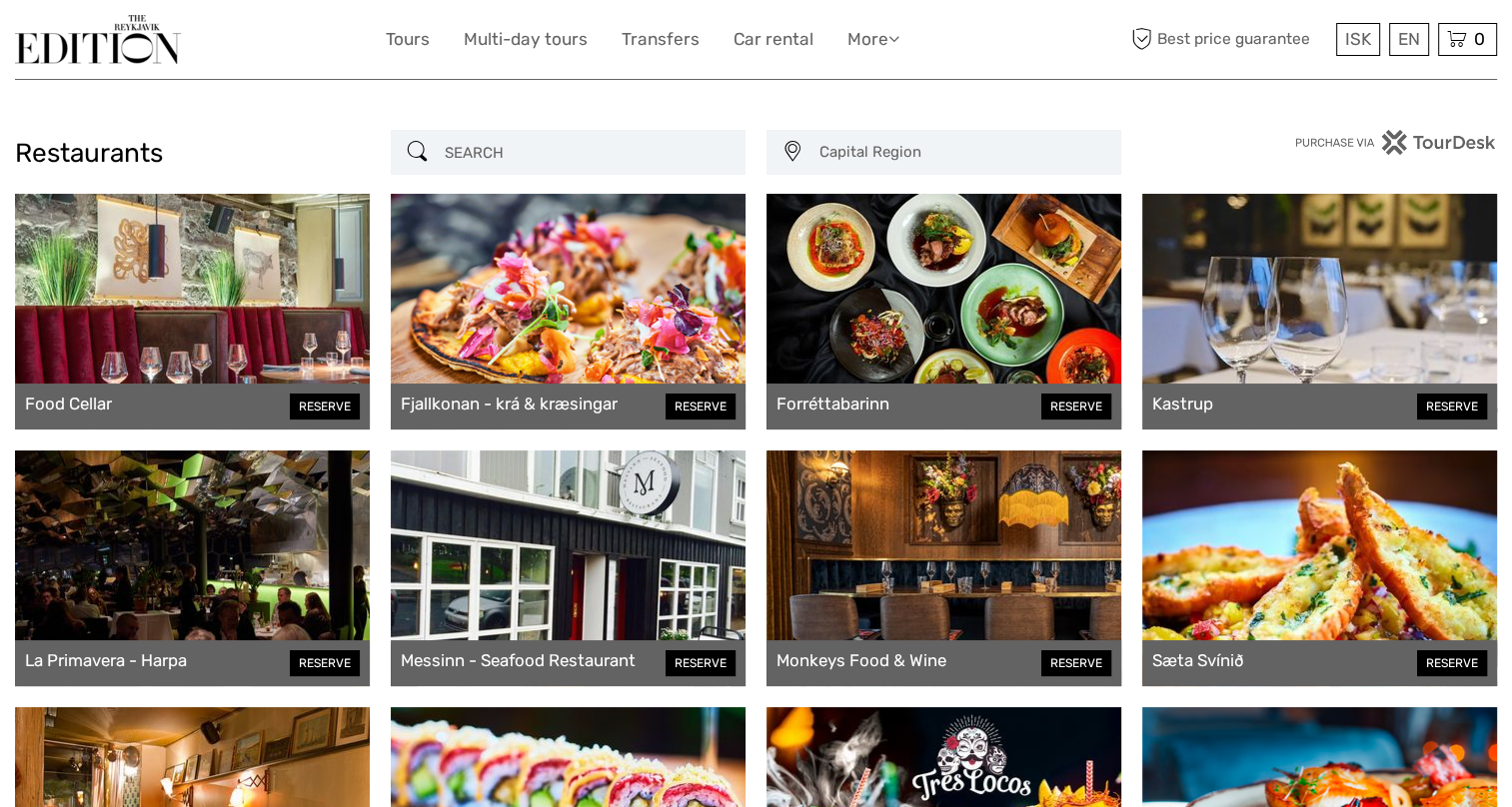 click at bounding box center [586, 152] 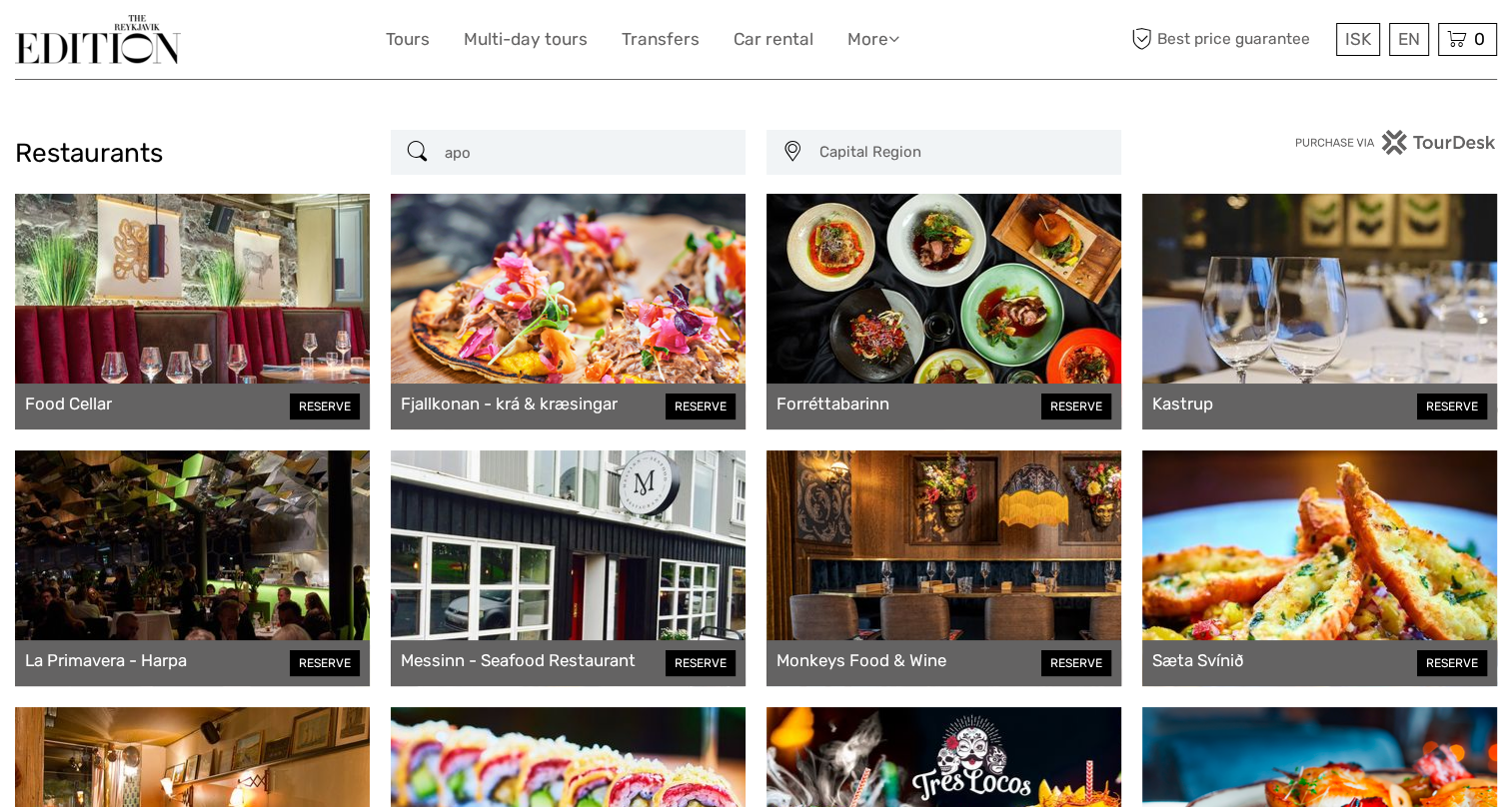type on "apo" 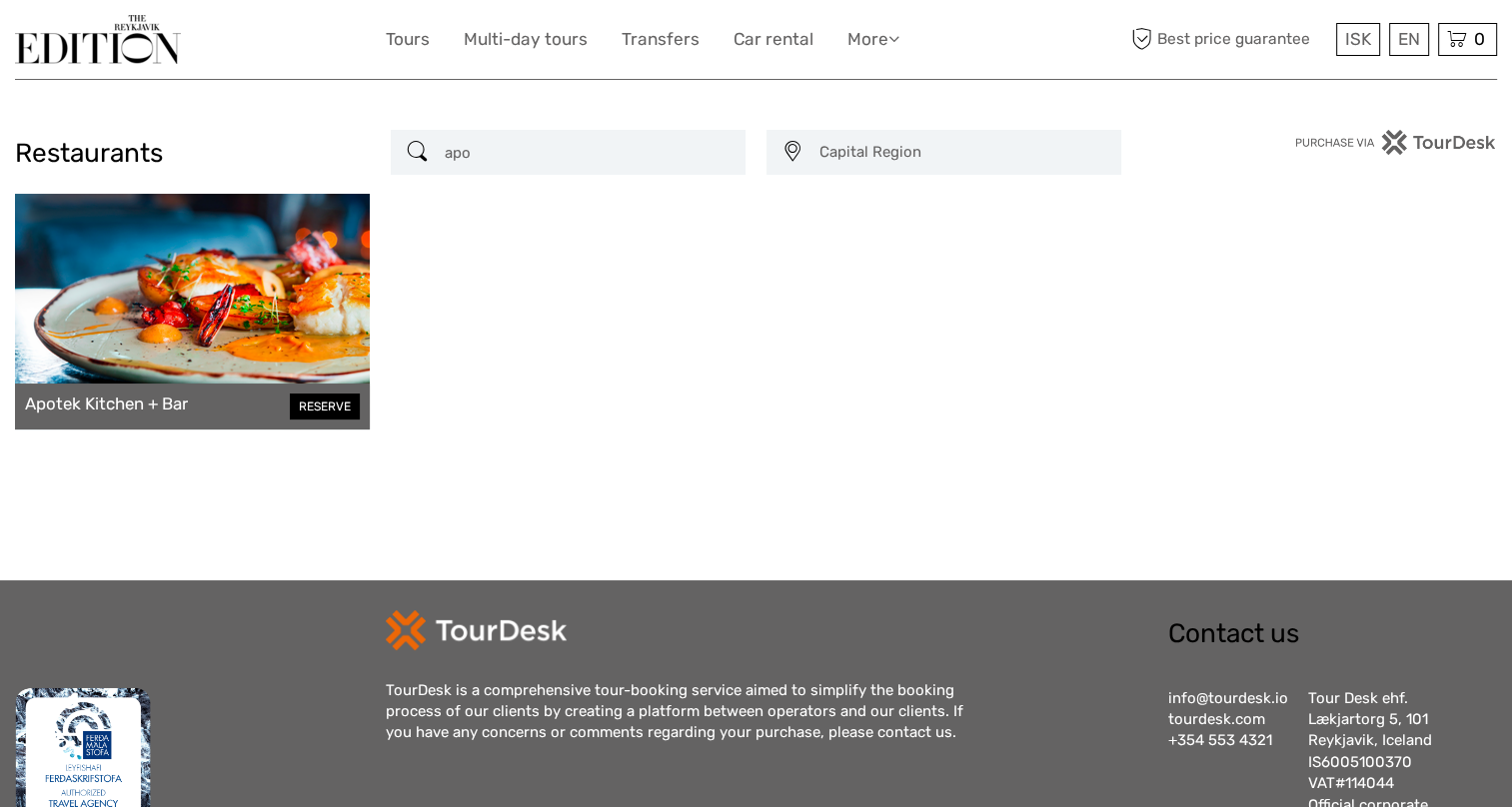 click at bounding box center (192, 312) 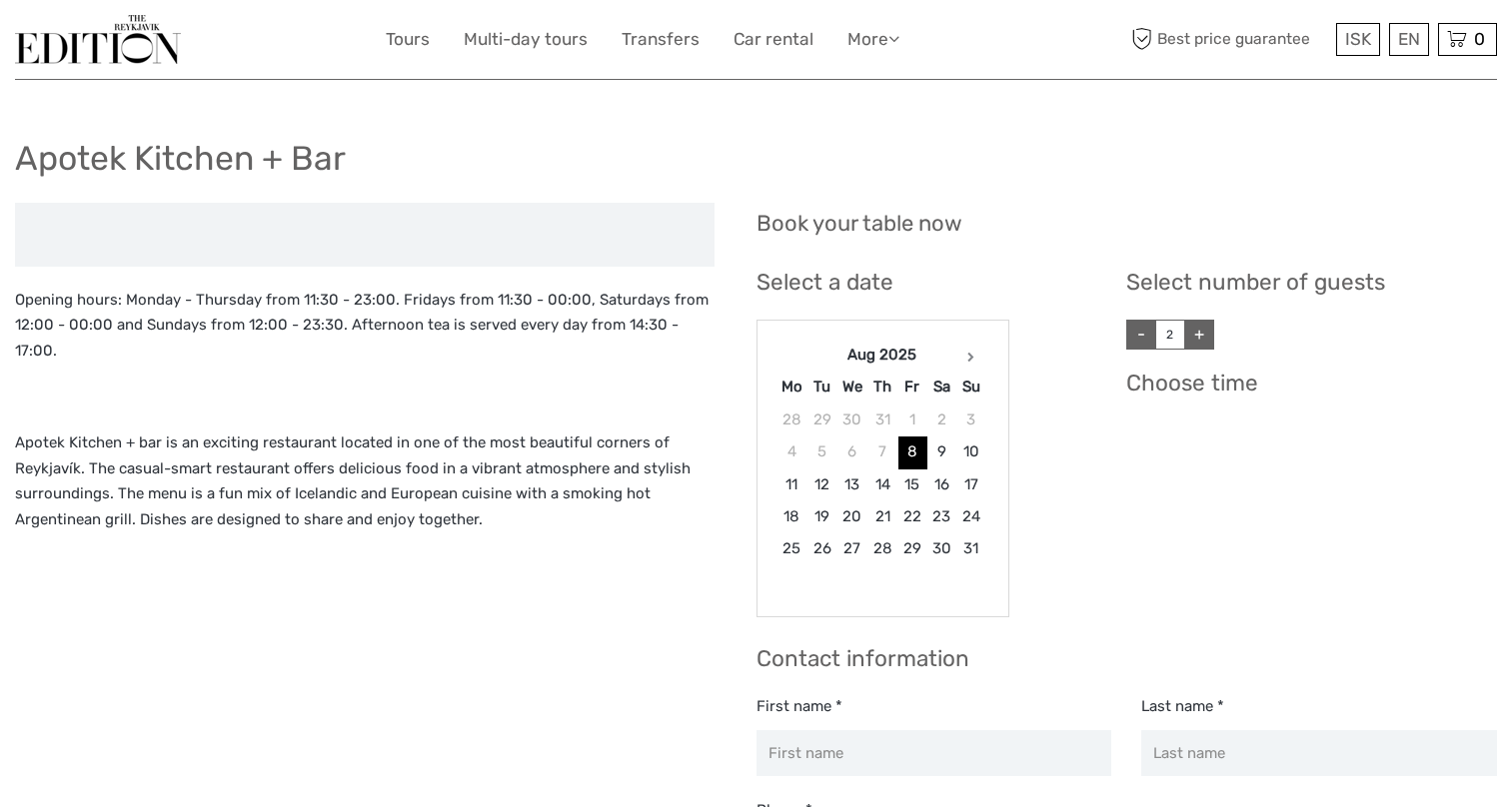 scroll, scrollTop: 0, scrollLeft: 0, axis: both 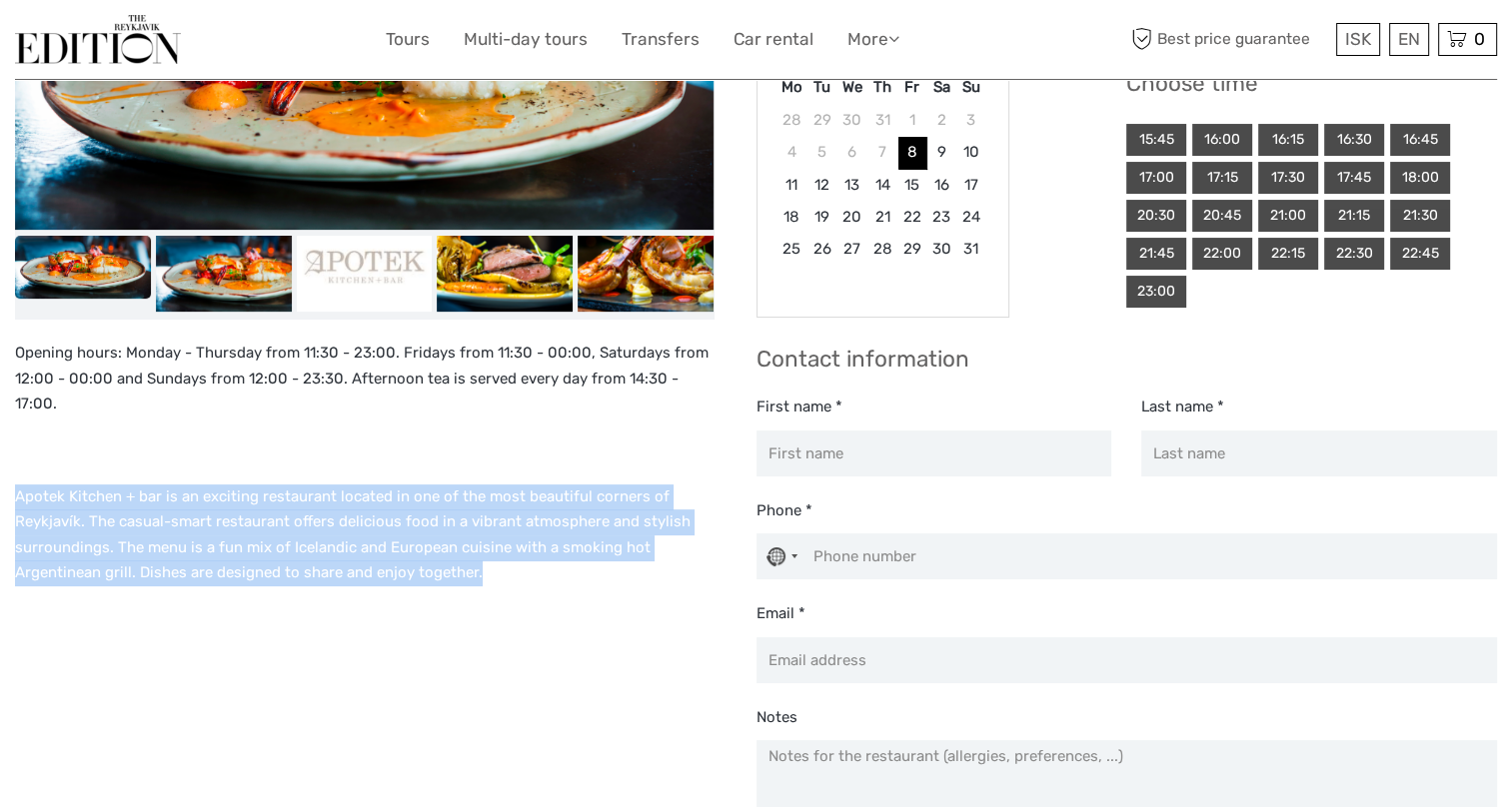 drag, startPoint x: 16, startPoint y: 467, endPoint x: 523, endPoint y: 546, distance: 513.1179 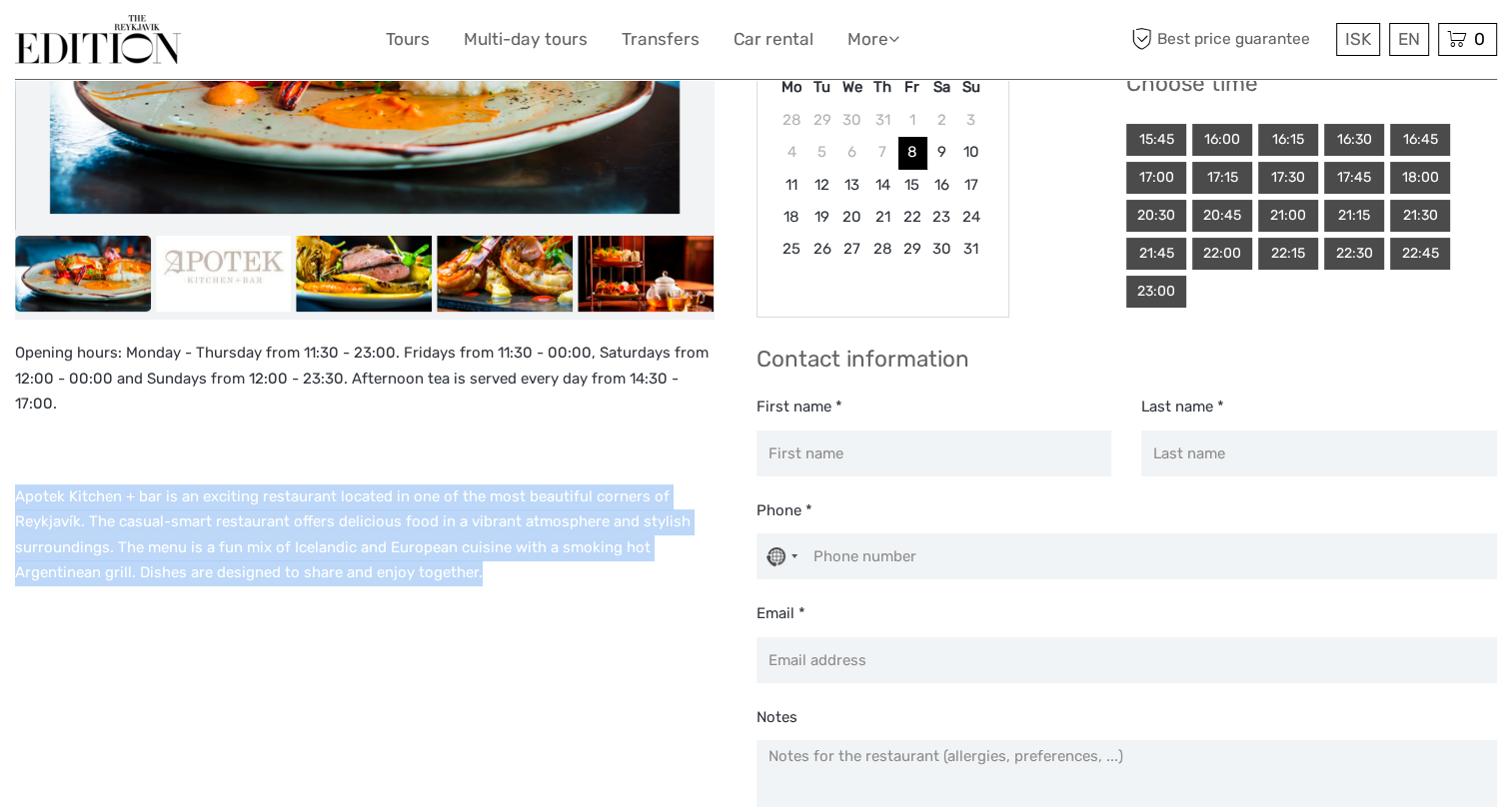 click on "Opening hours: Monday - Thursday from 11:30 - 23:00. Fridays from 11:30 - 00:00, Saturdays from 12:00 - 00:00 and Sundays from 12:00 - 23:30. Afternoon tea is served every day from 14:30 - 17:00.   Apotek Kitchen + bar is an exciting restaurant located in one of the most beautiful corners of Reykjavík. The casual-smart restaurant offers delicious food in a vibrant atmosphere and stylish surroundings. The menu is a fun mix of Icelandic and European cuisine with a smoking hot Argentinean grill. Dishes are designed to share and enjoy together." at bounding box center (386, 472) 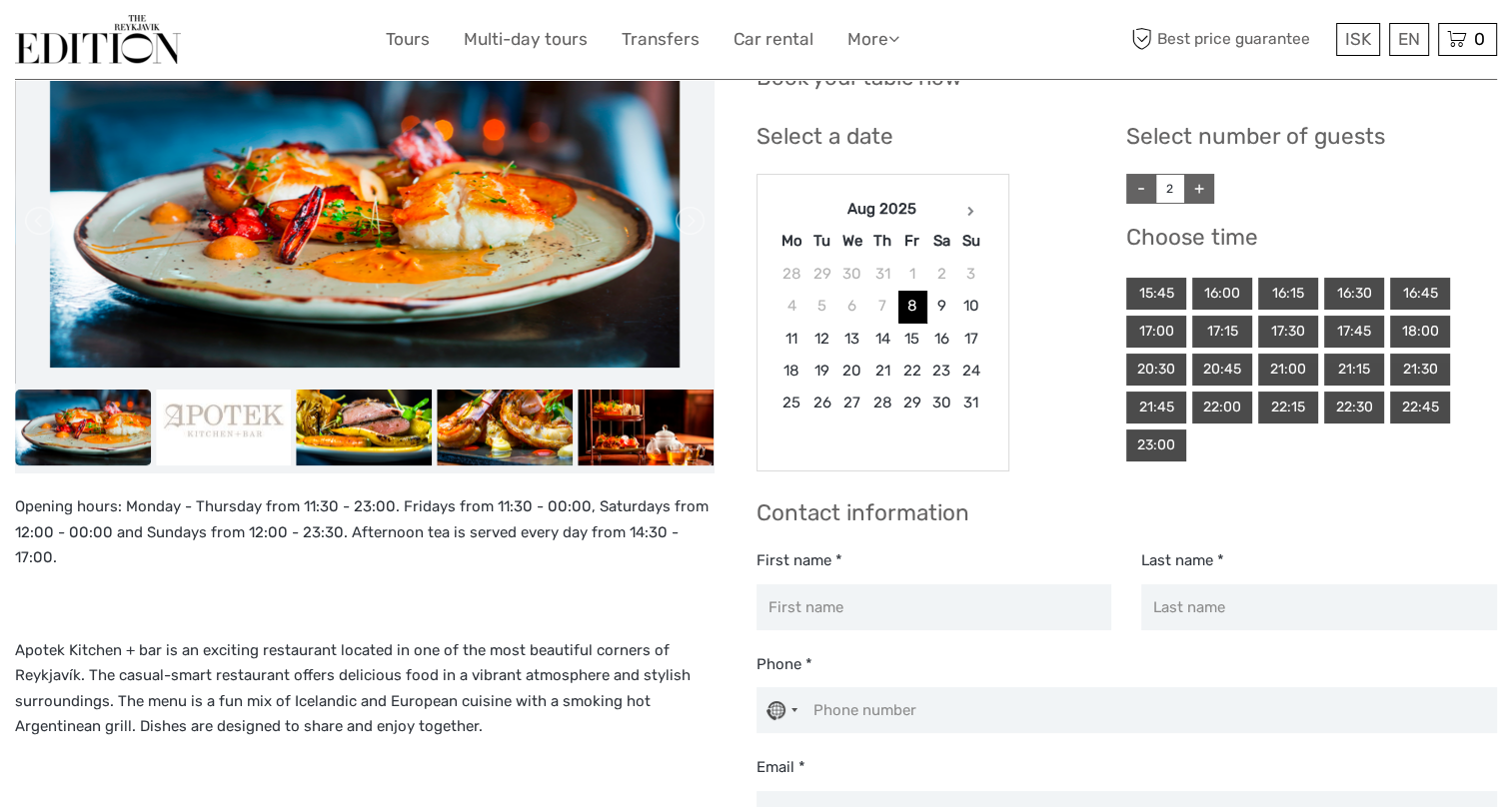 scroll, scrollTop: 100, scrollLeft: 0, axis: vertical 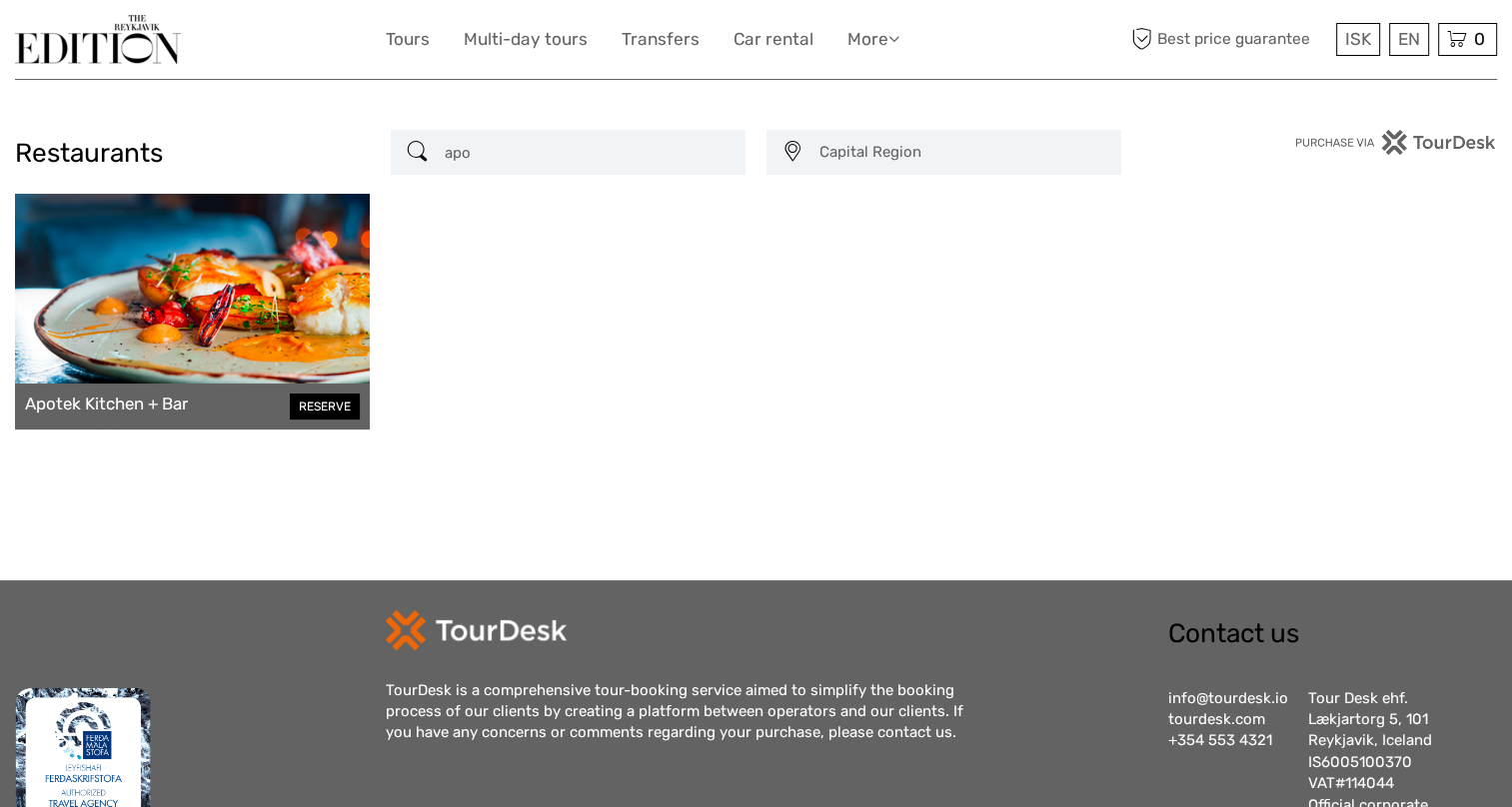click on "apo" at bounding box center [586, 152] 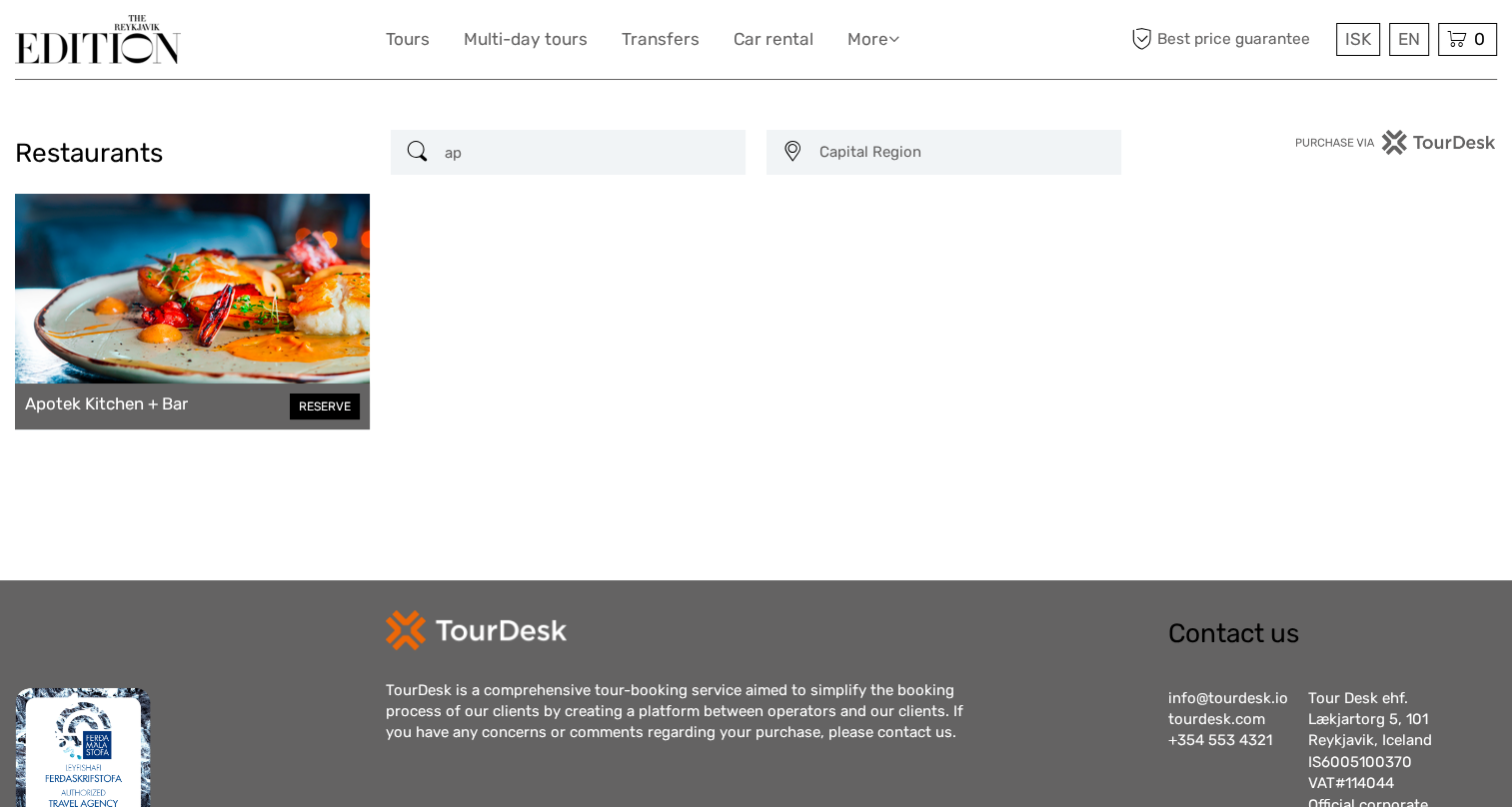 type on "a" 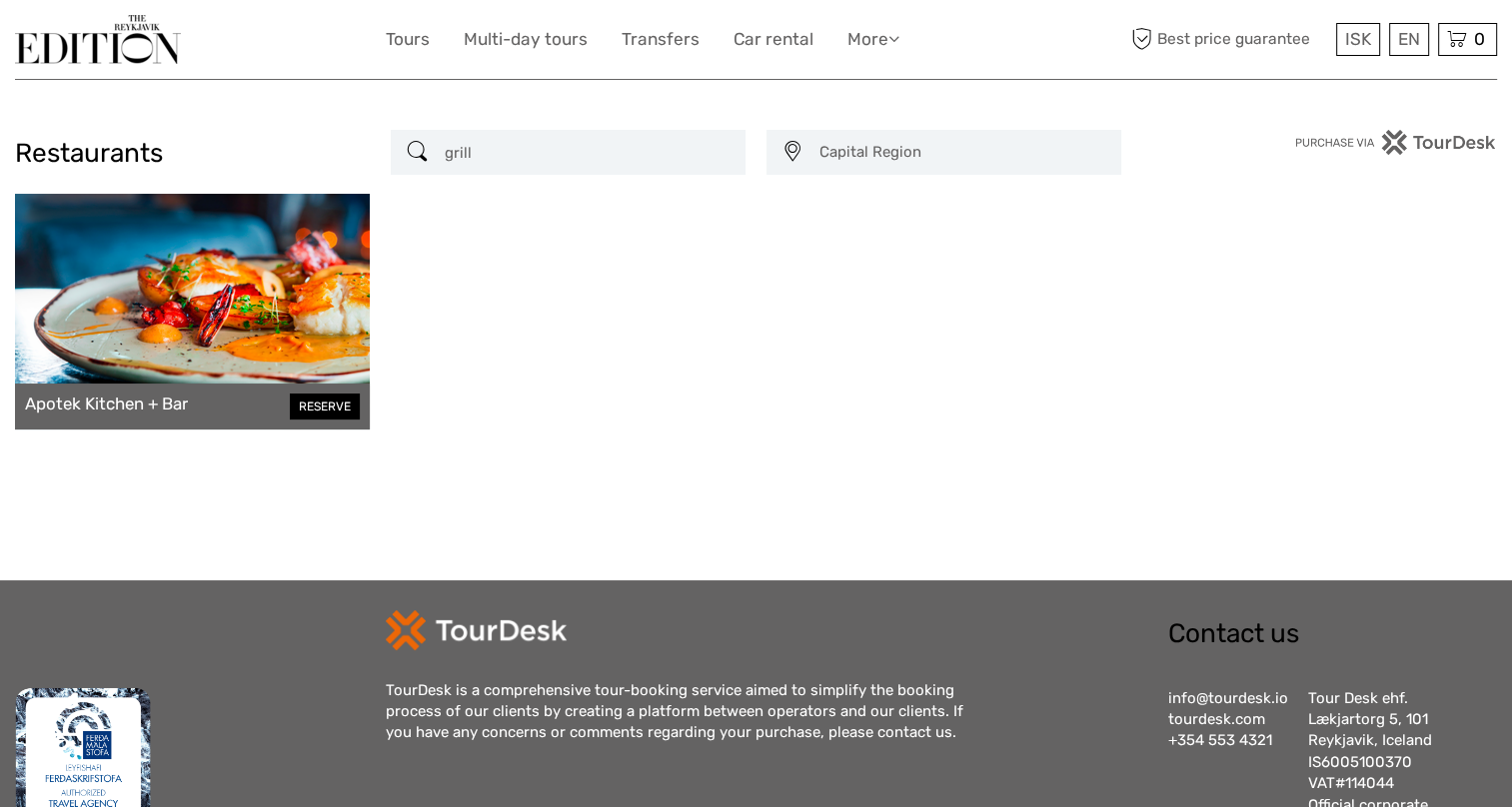type on "grill" 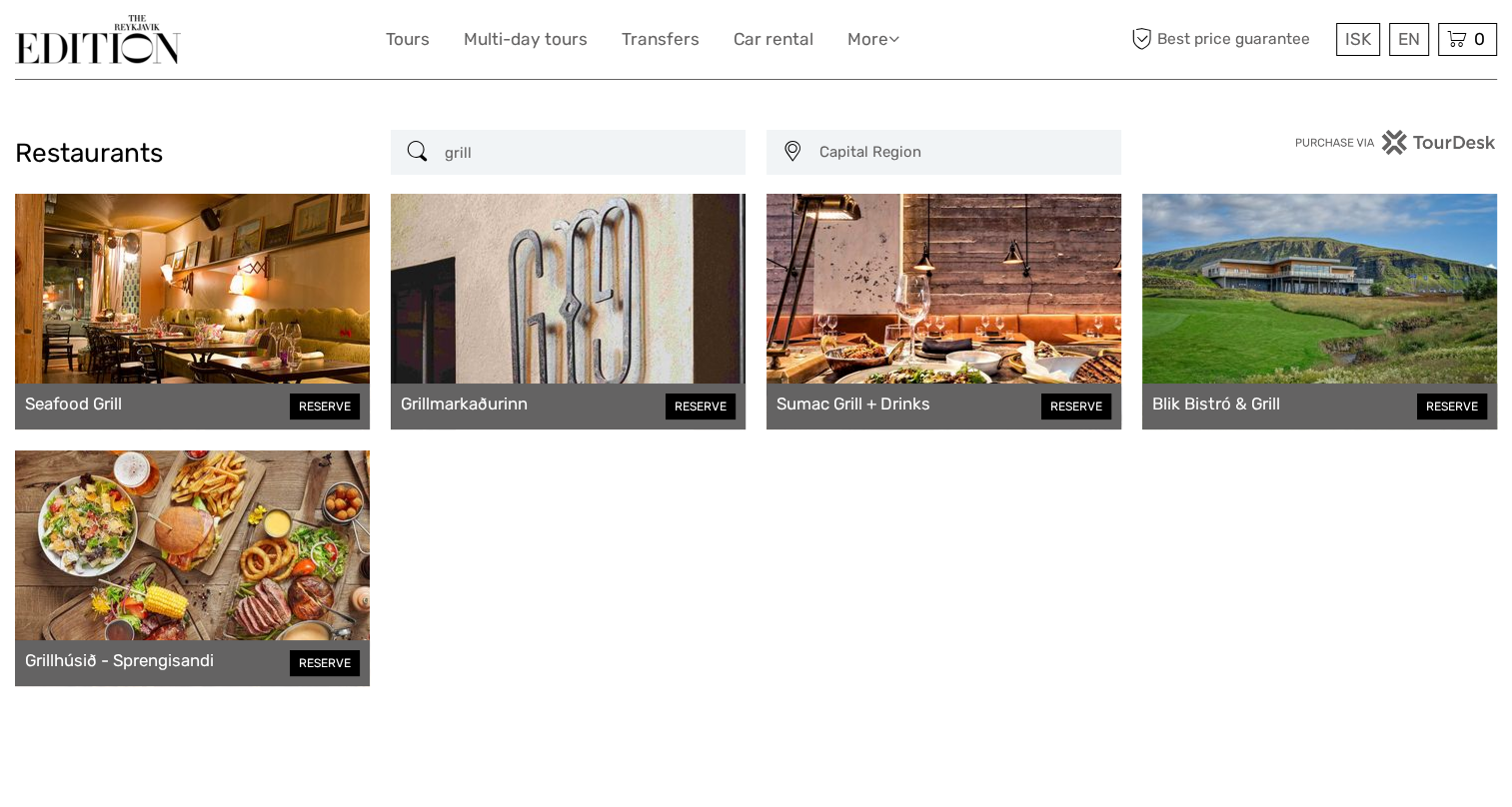 click at bounding box center (568, 312) 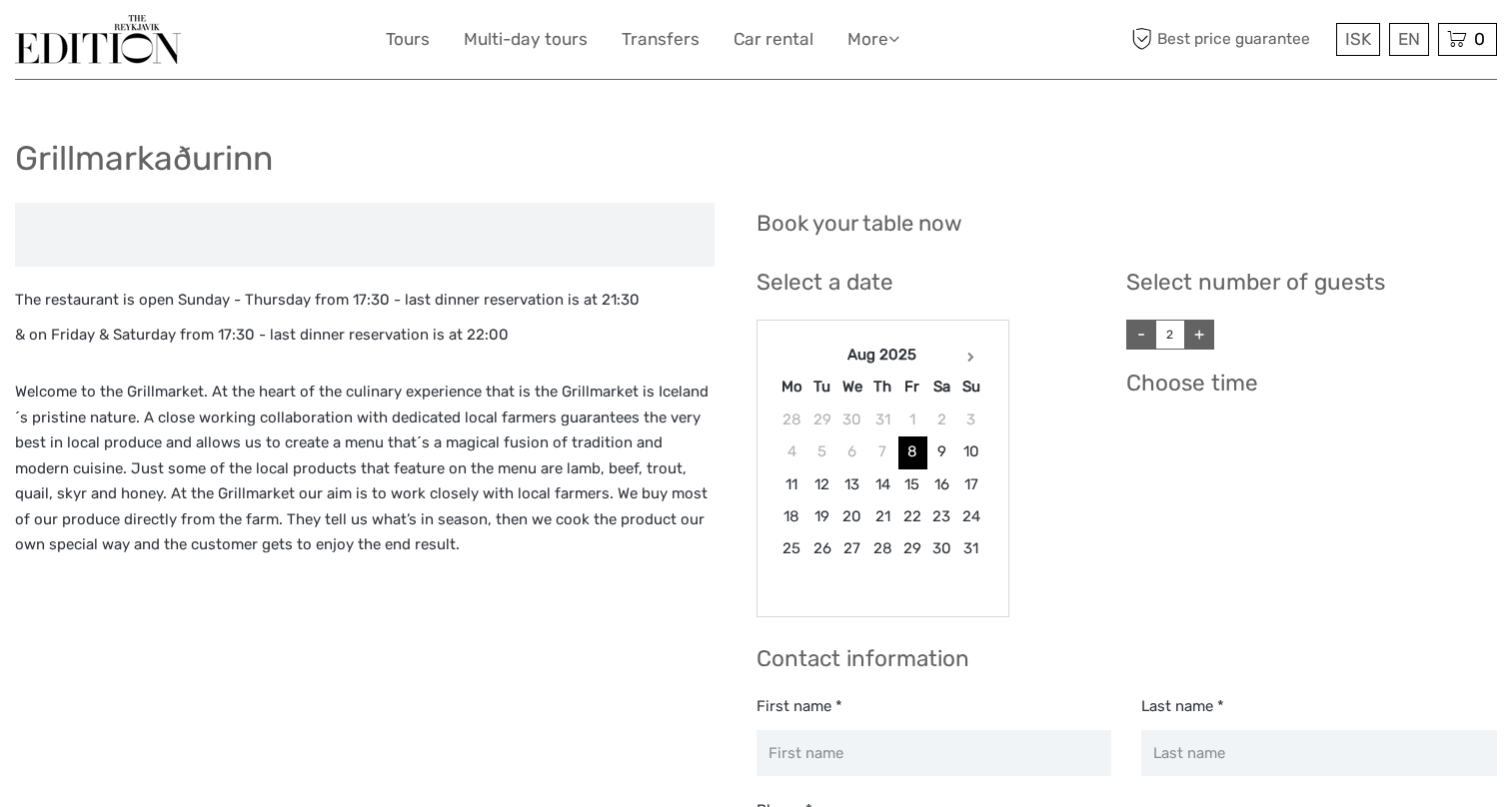 scroll, scrollTop: 0, scrollLeft: 0, axis: both 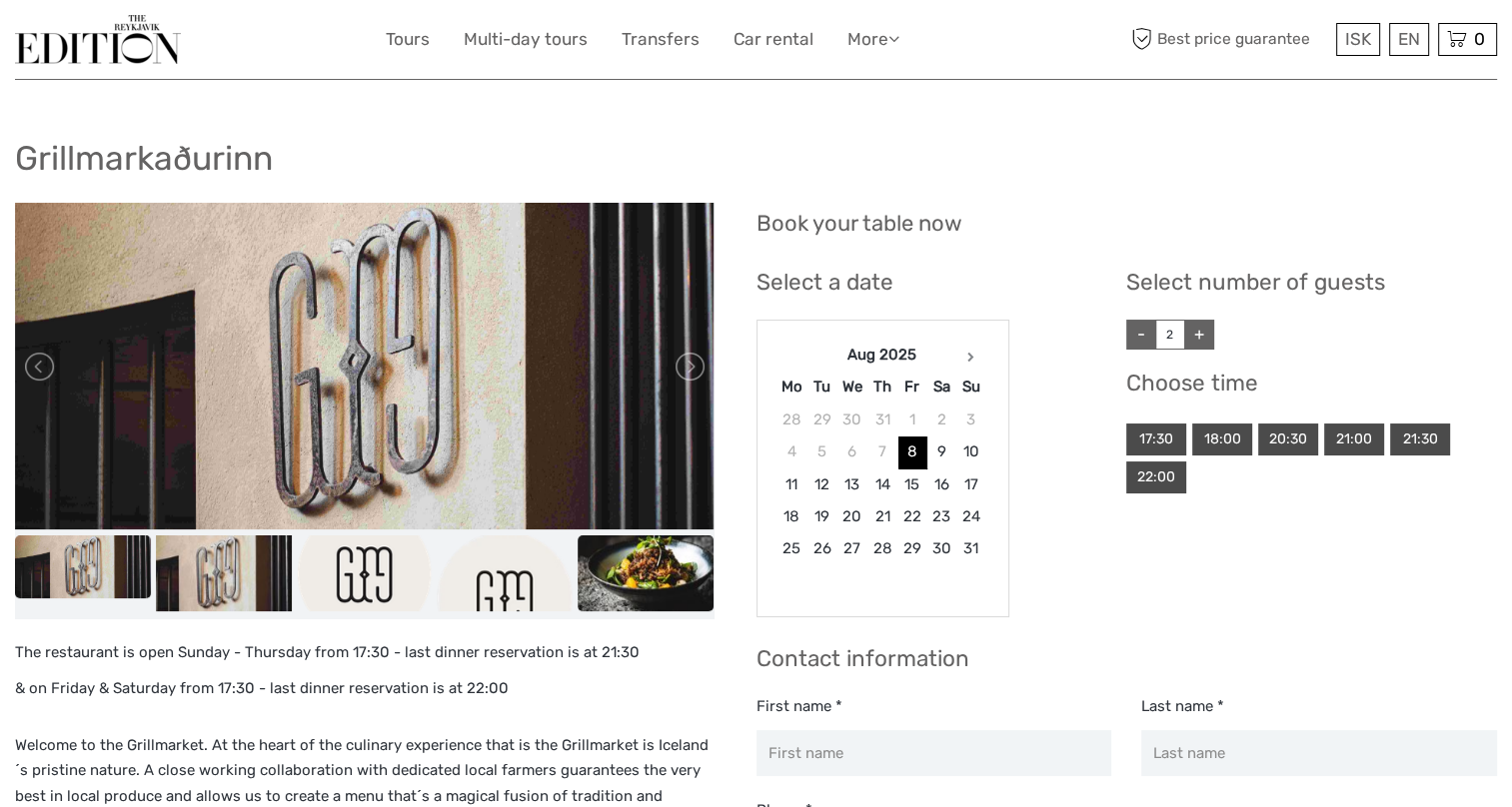click at bounding box center (646, 573) 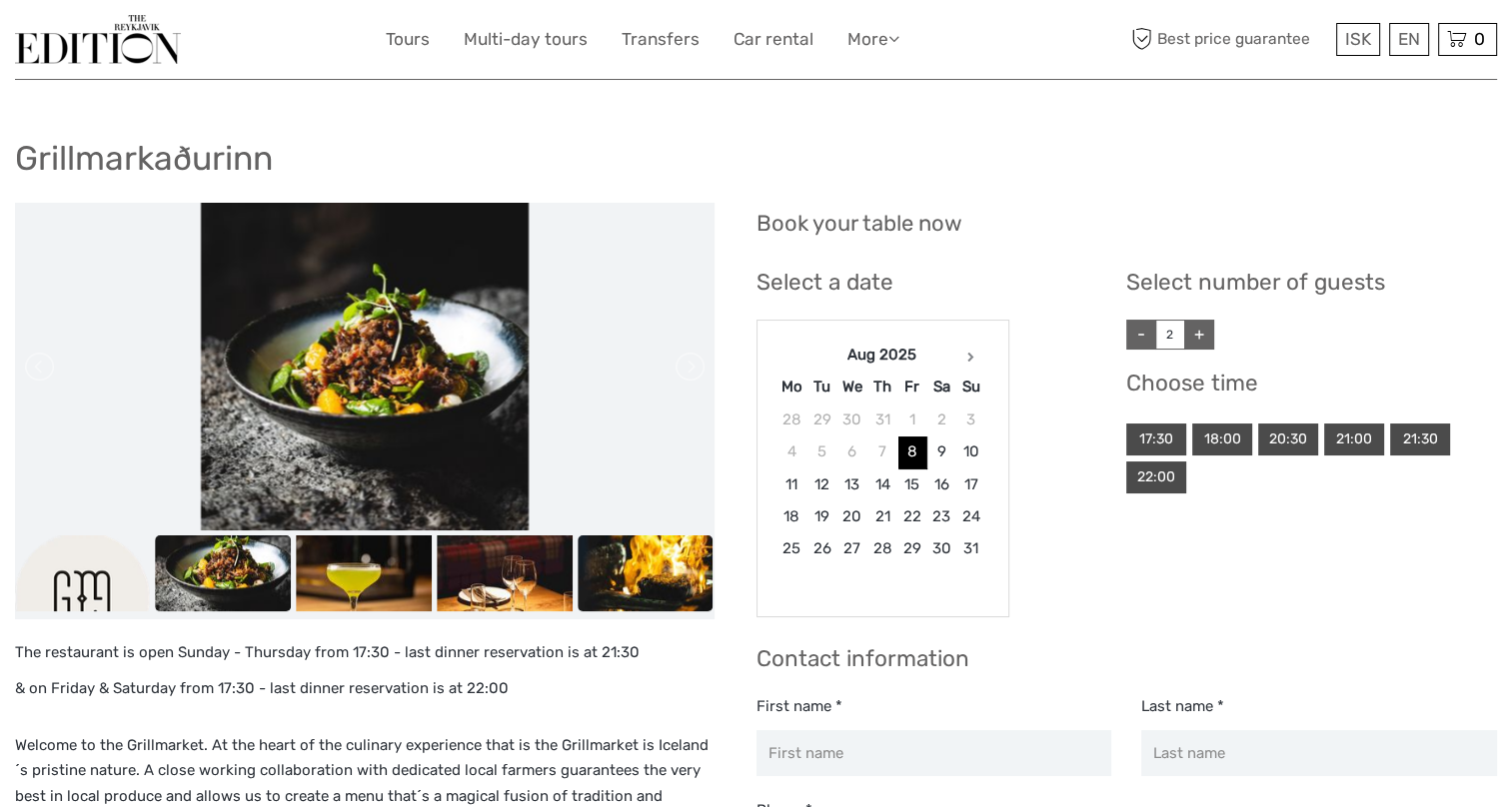 click at bounding box center (646, 573) 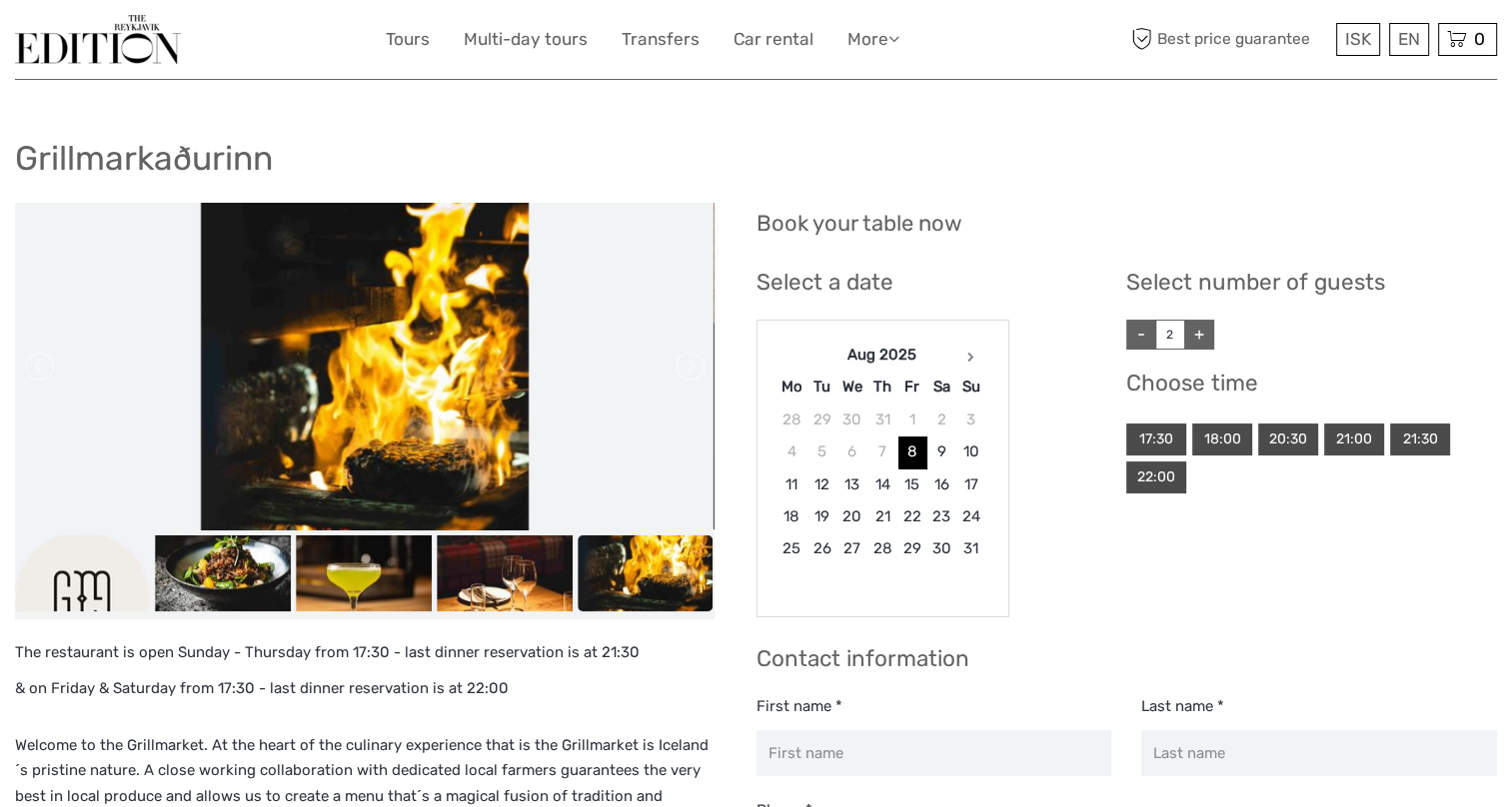 click at bounding box center (646, 573) 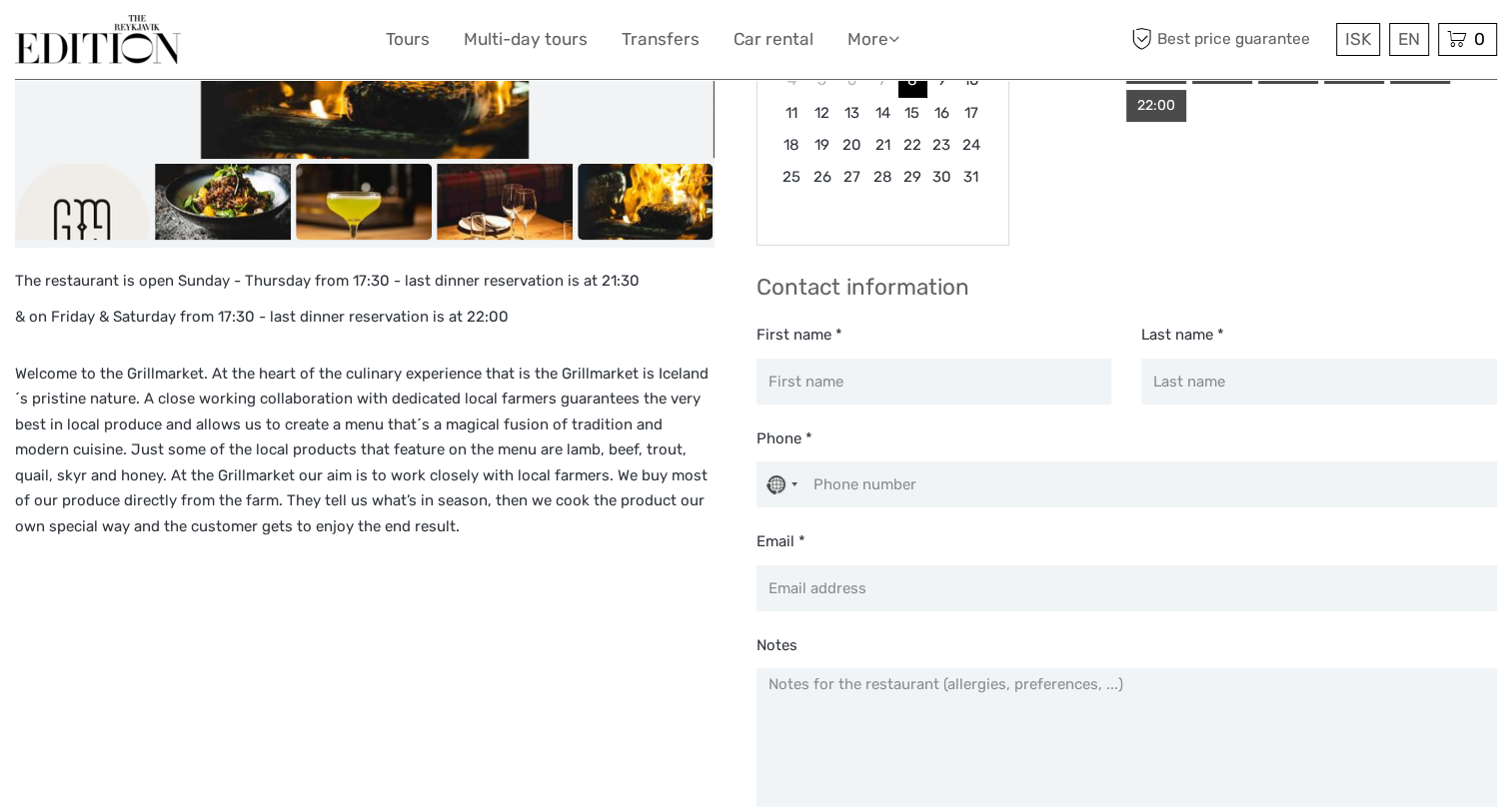 scroll, scrollTop: 400, scrollLeft: 0, axis: vertical 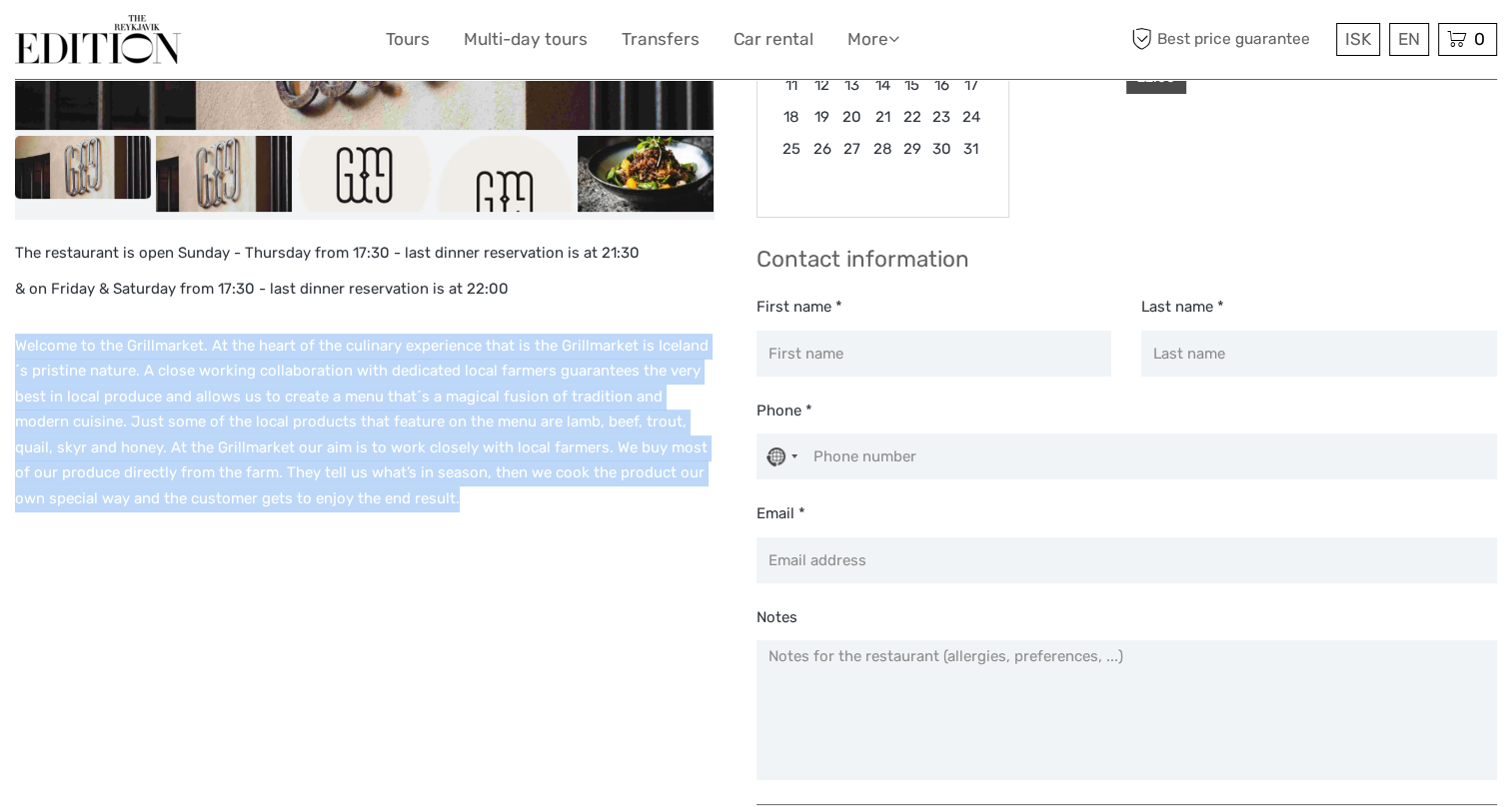 drag, startPoint x: 16, startPoint y: 349, endPoint x: 486, endPoint y: 498, distance: 493.05274 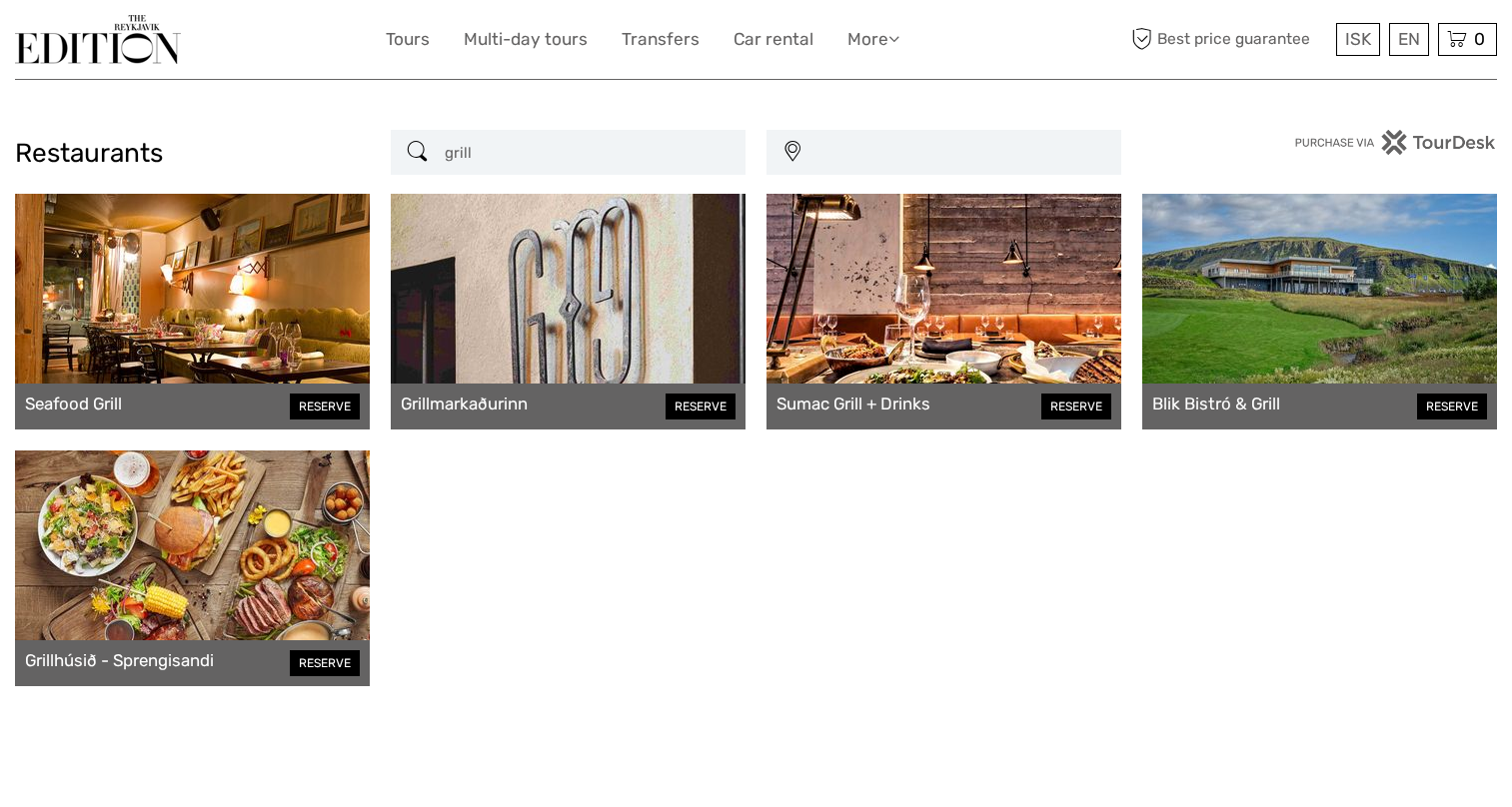 scroll, scrollTop: 0, scrollLeft: 0, axis: both 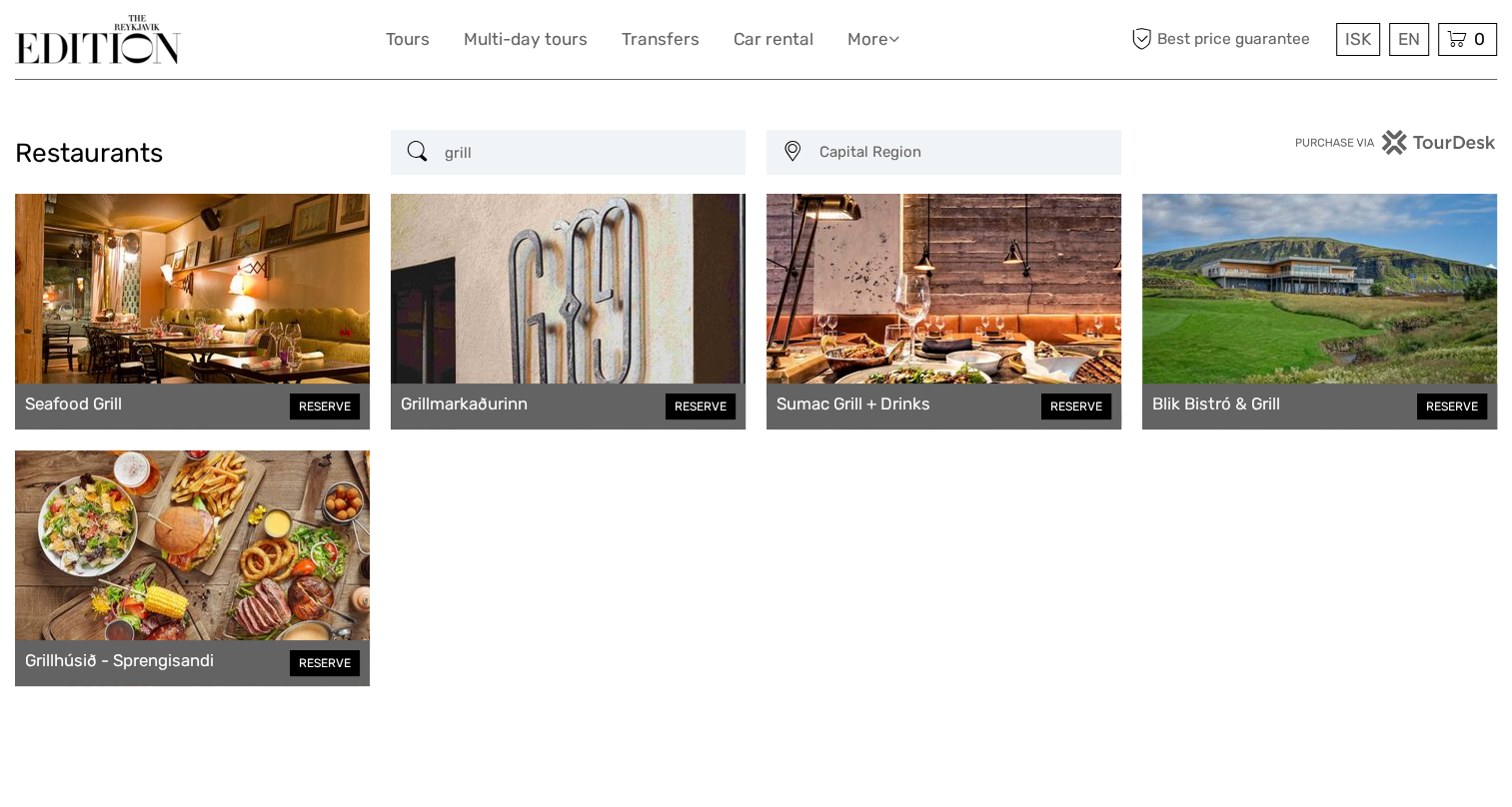 drag, startPoint x: 943, startPoint y: 152, endPoint x: 839, endPoint y: 155, distance: 104.04326 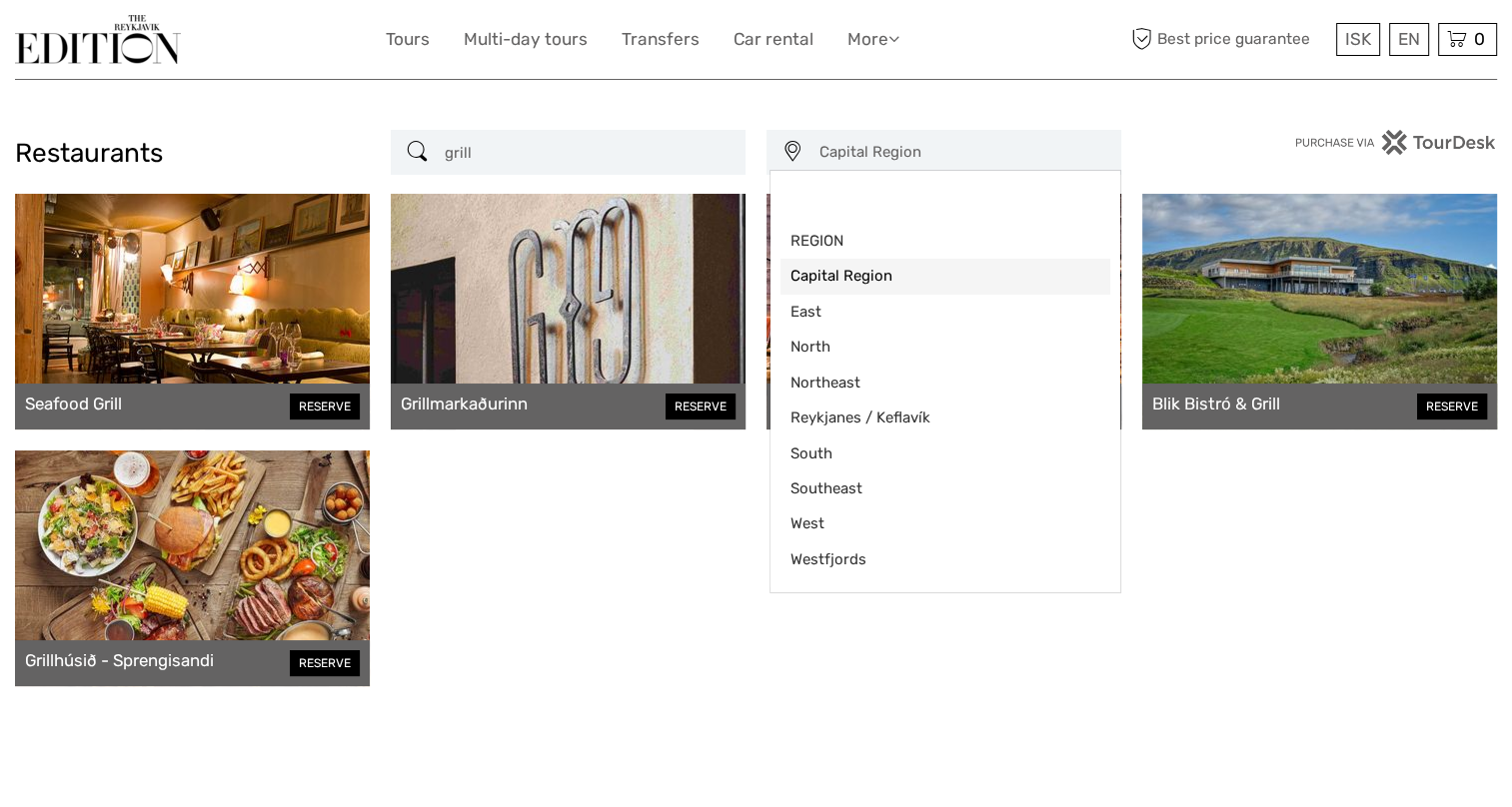 click on "grill" at bounding box center (586, 152) 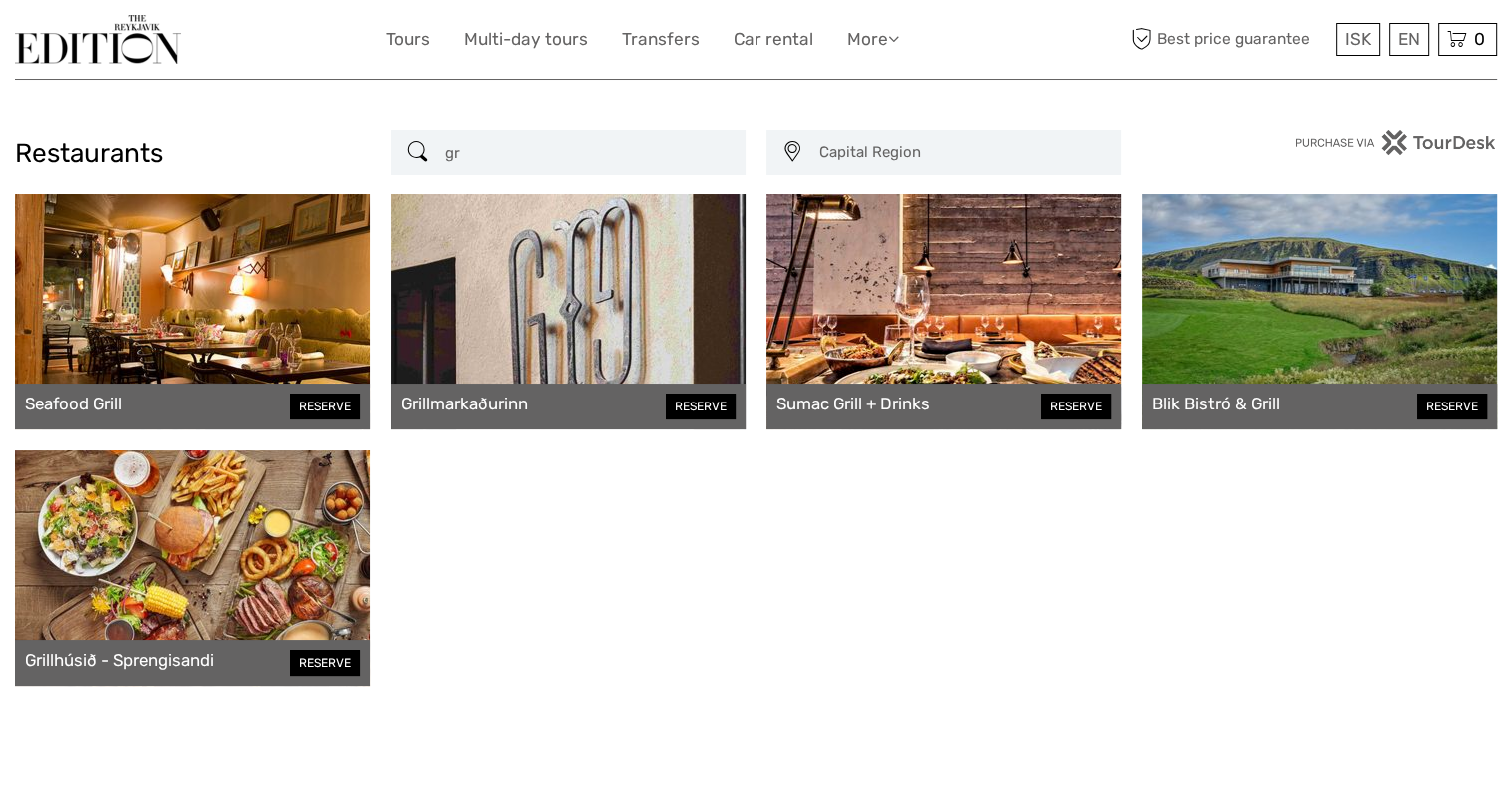 type on "g" 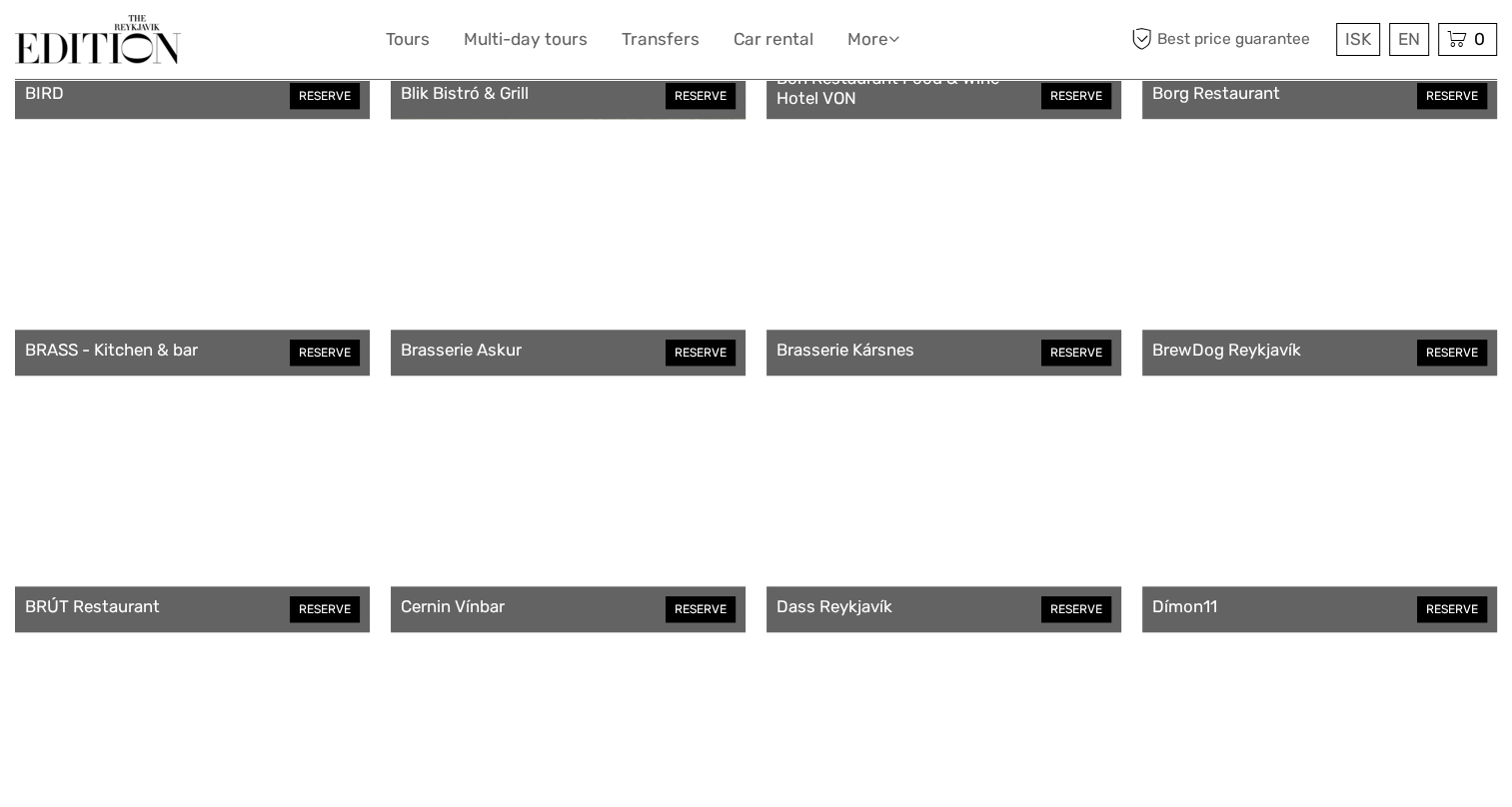 scroll, scrollTop: 1598, scrollLeft: 0, axis: vertical 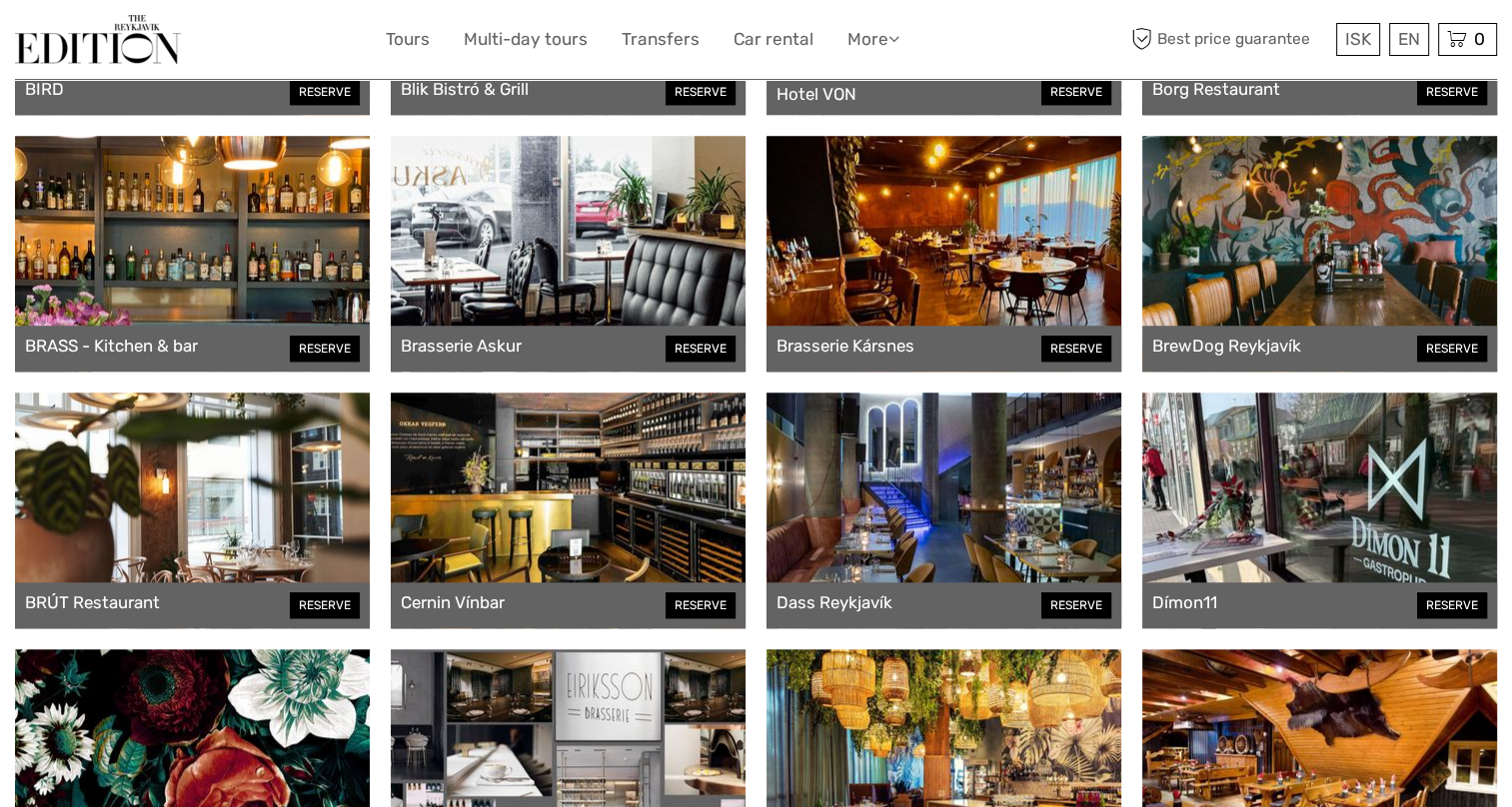 type 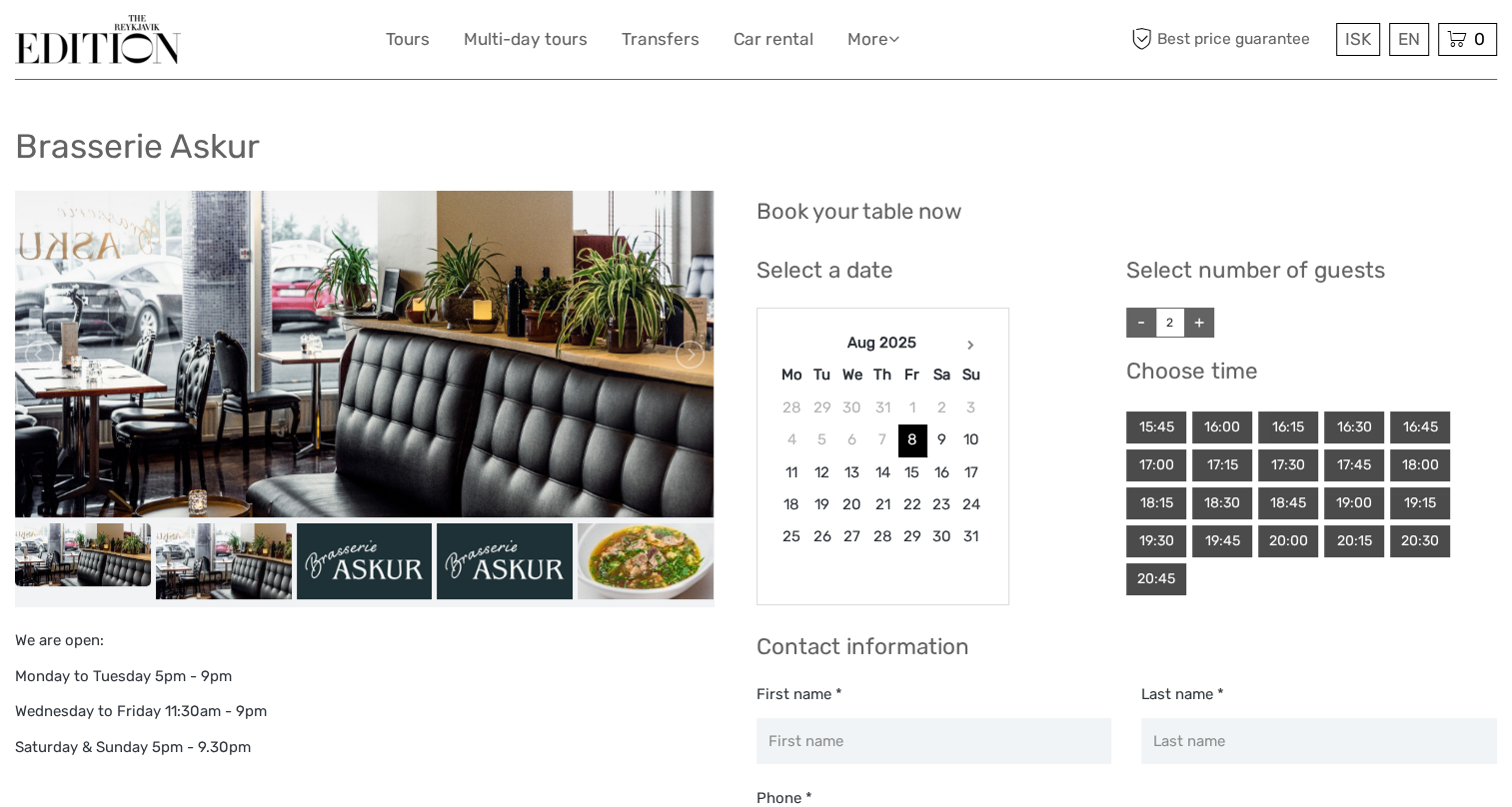scroll, scrollTop: 300, scrollLeft: 0, axis: vertical 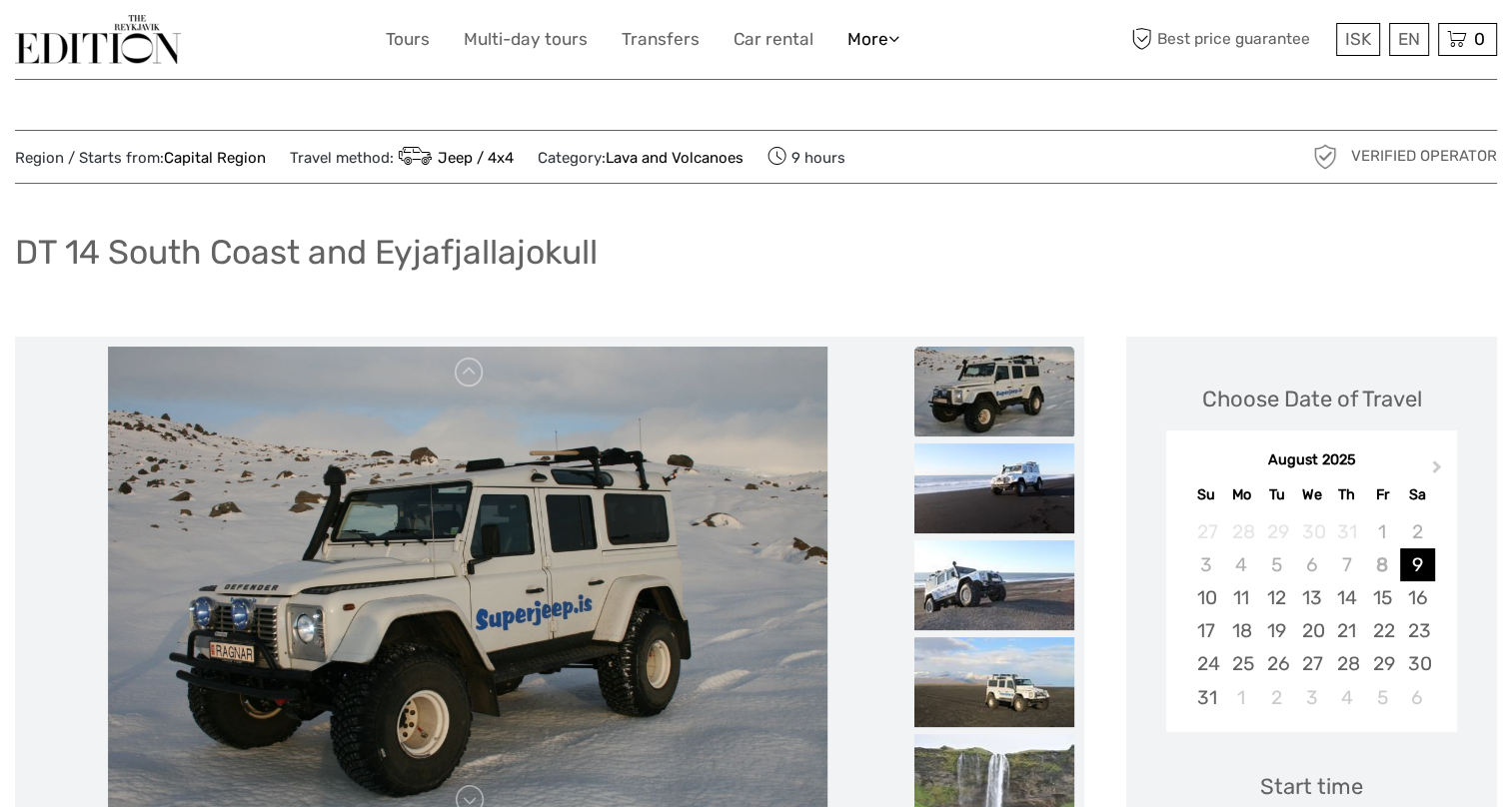 click on "More" at bounding box center (873, 39) 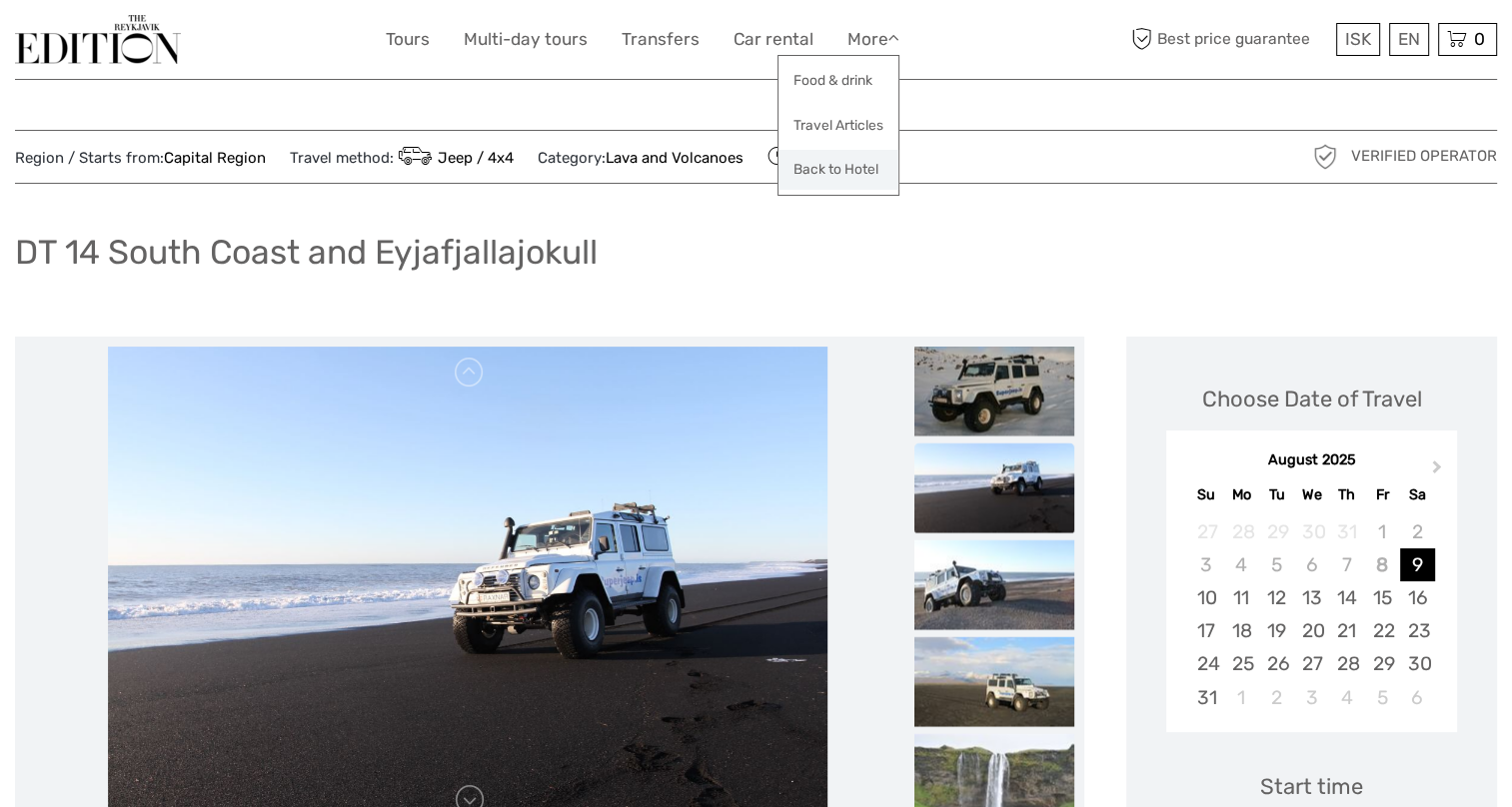 click on "Back to Hotel" at bounding box center (838, 169) 